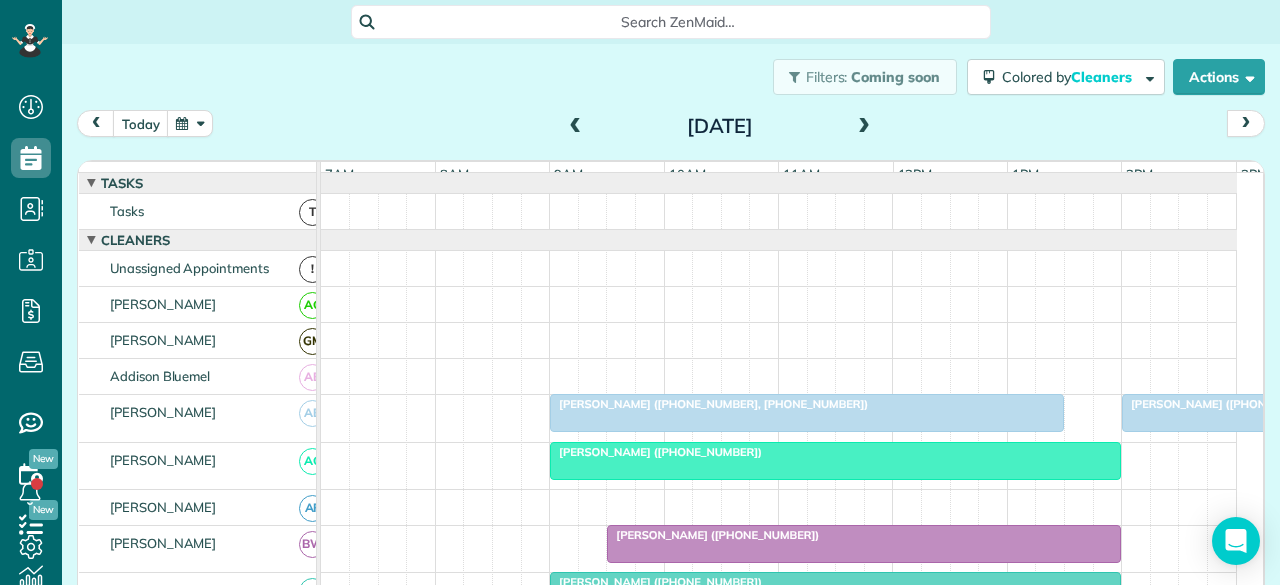 scroll, scrollTop: 0, scrollLeft: 0, axis: both 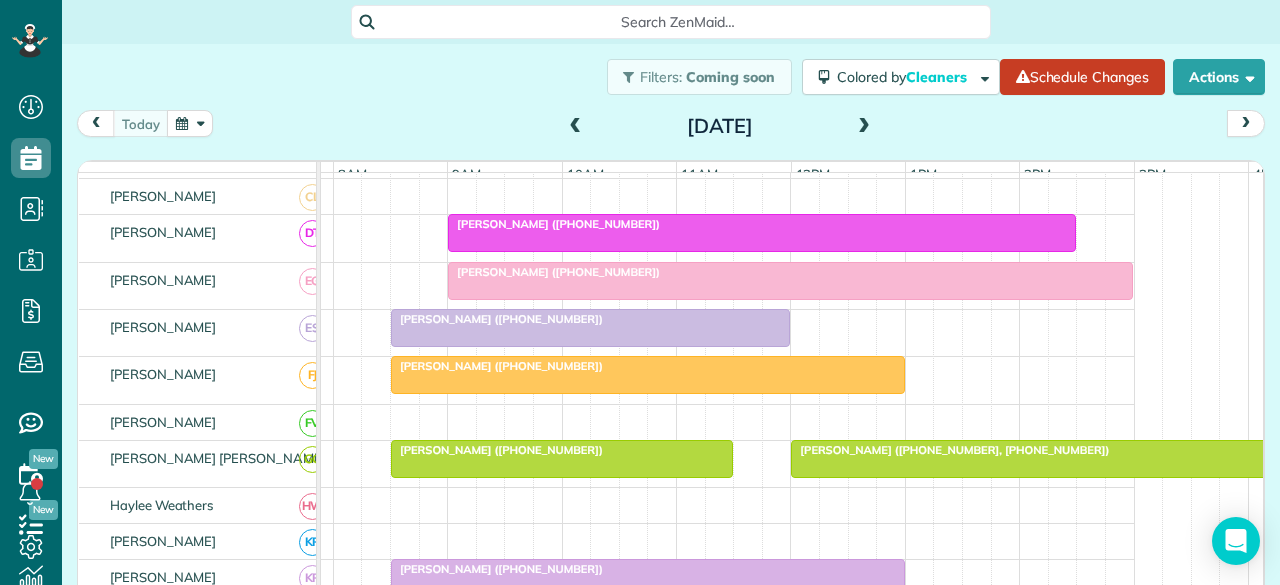 click at bounding box center (864, 127) 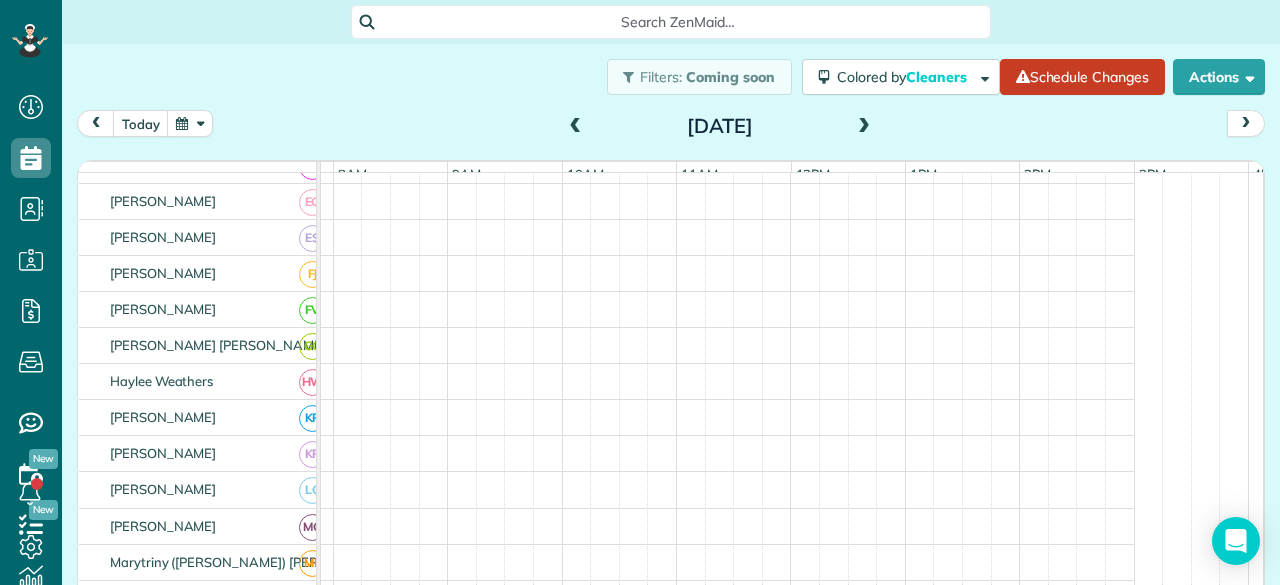 scroll, scrollTop: 0, scrollLeft: 0, axis: both 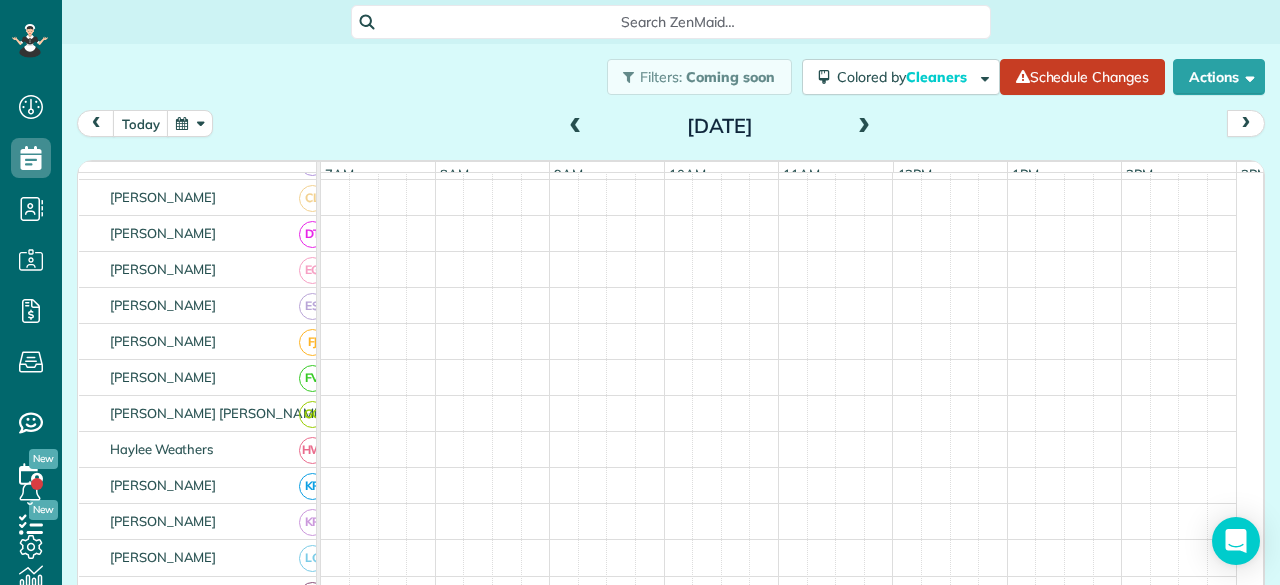 click at bounding box center (864, 127) 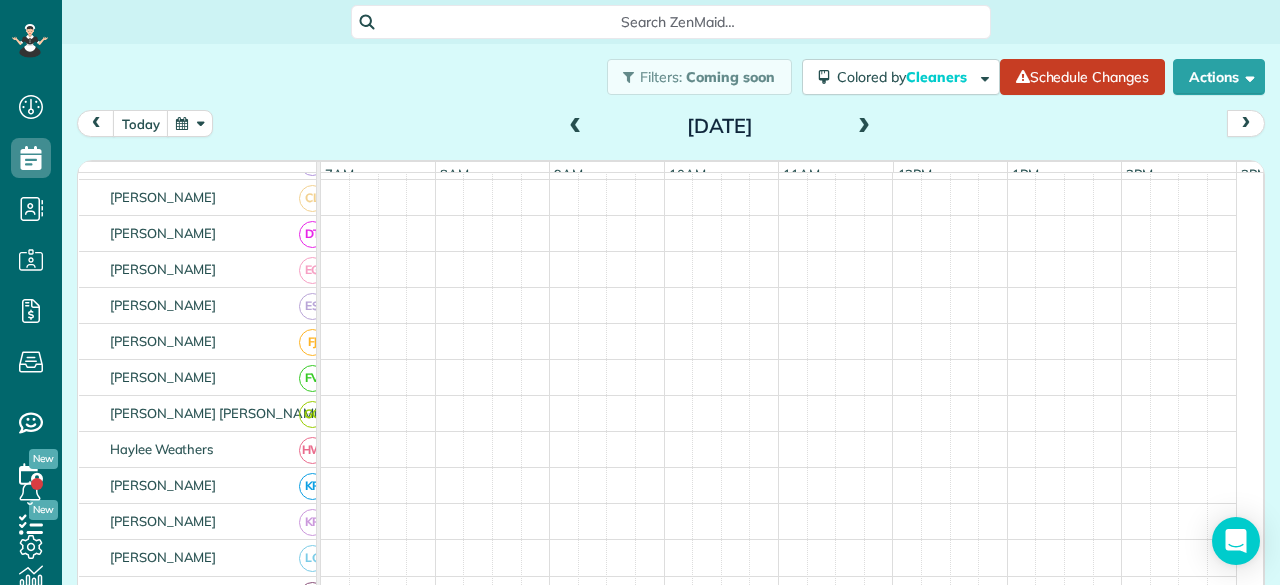 scroll, scrollTop: 642, scrollLeft: 0, axis: vertical 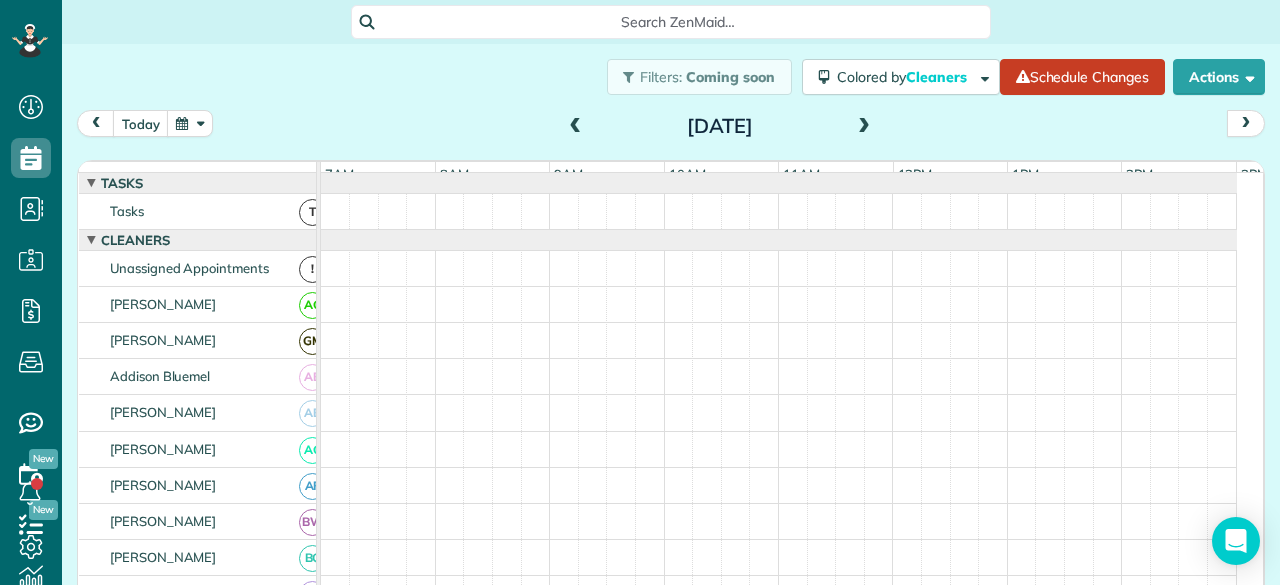 click at bounding box center [576, 127] 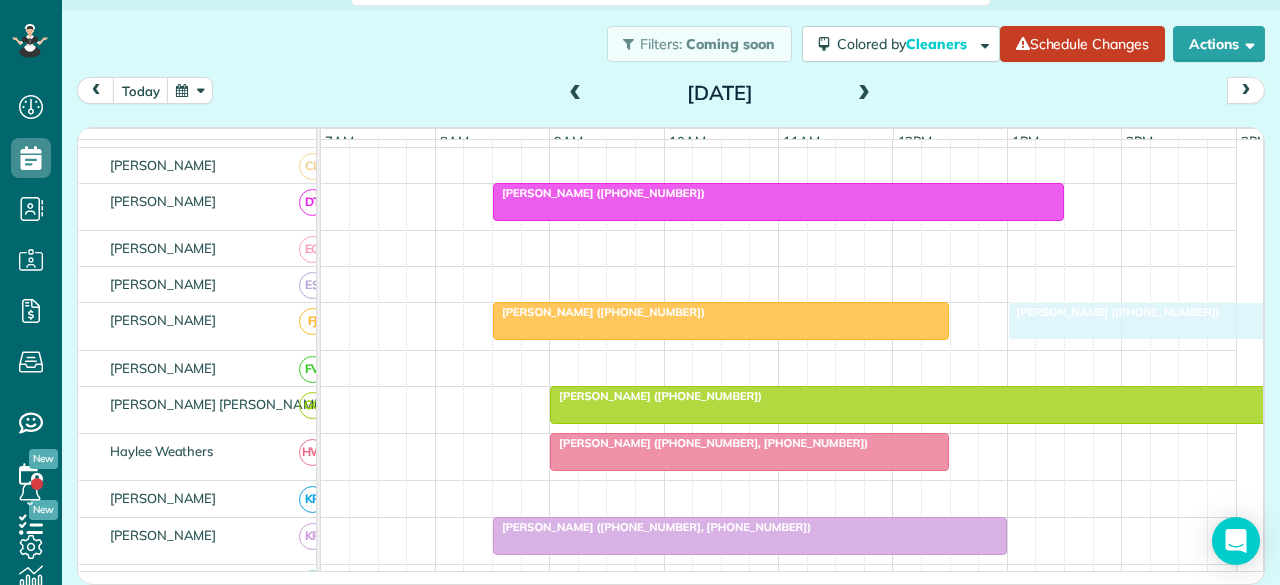drag, startPoint x: 1036, startPoint y: 293, endPoint x: 1048, endPoint y: 316, distance: 25.942244 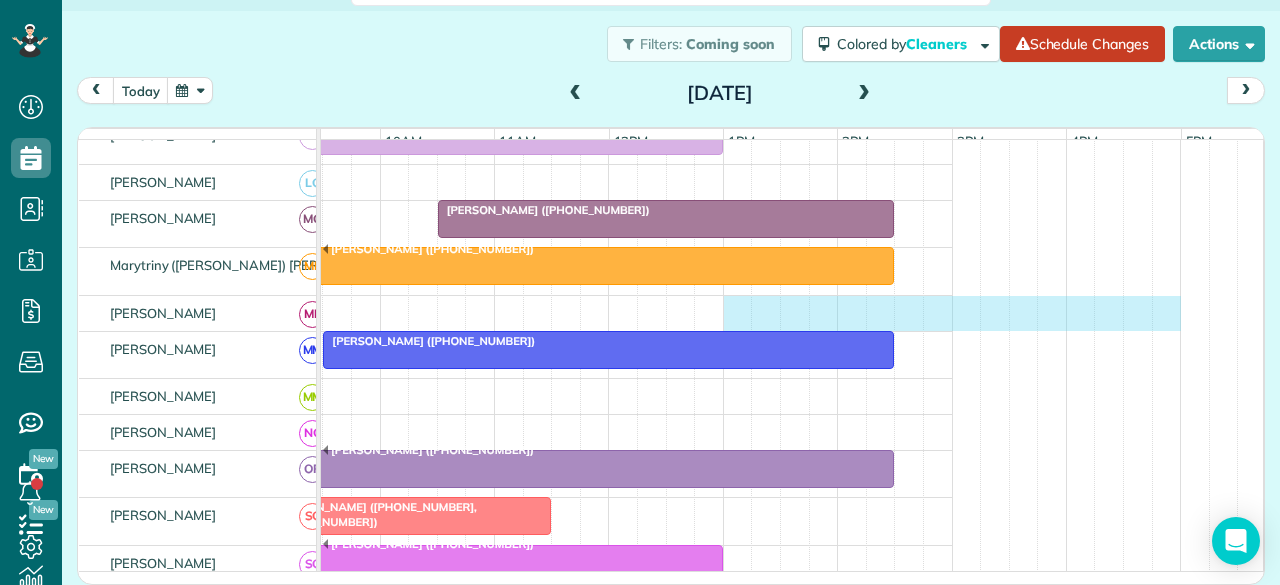 drag, startPoint x: 1014, startPoint y: 309, endPoint x: 1150, endPoint y: 307, distance: 136.01471 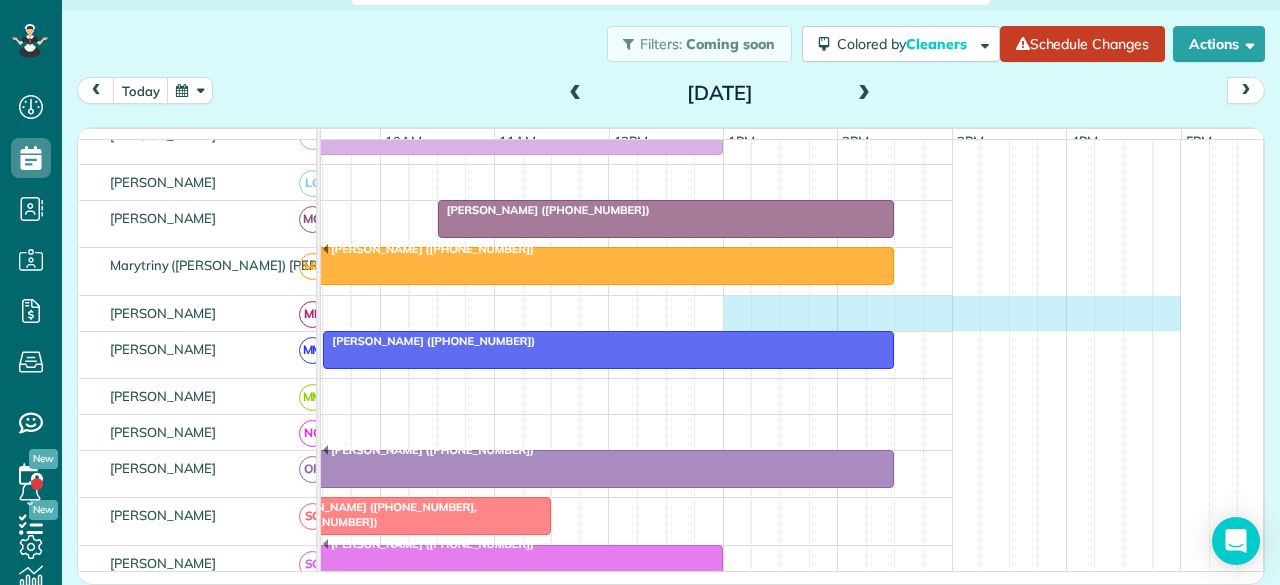 click at bounding box center (495, 313) 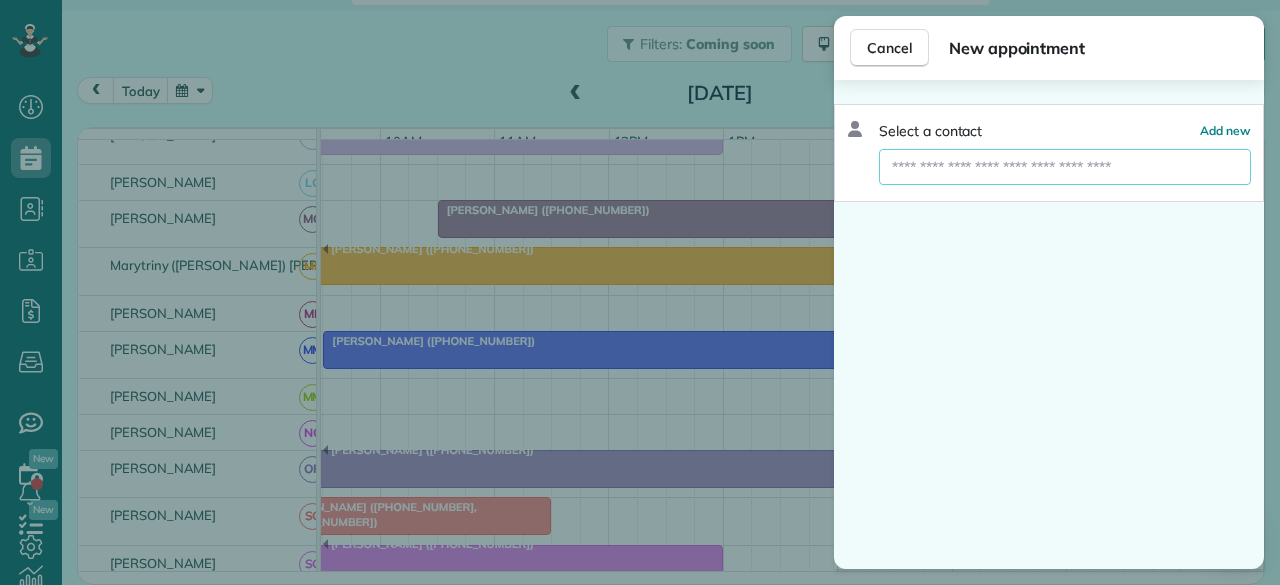 click at bounding box center (1065, 167) 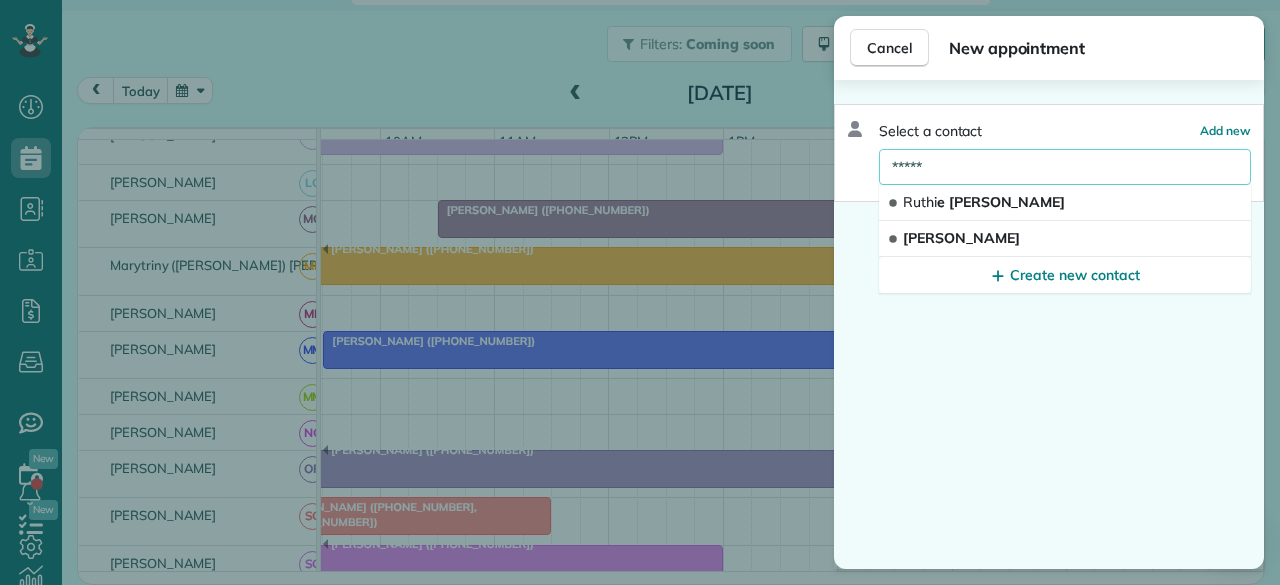 type on "*****" 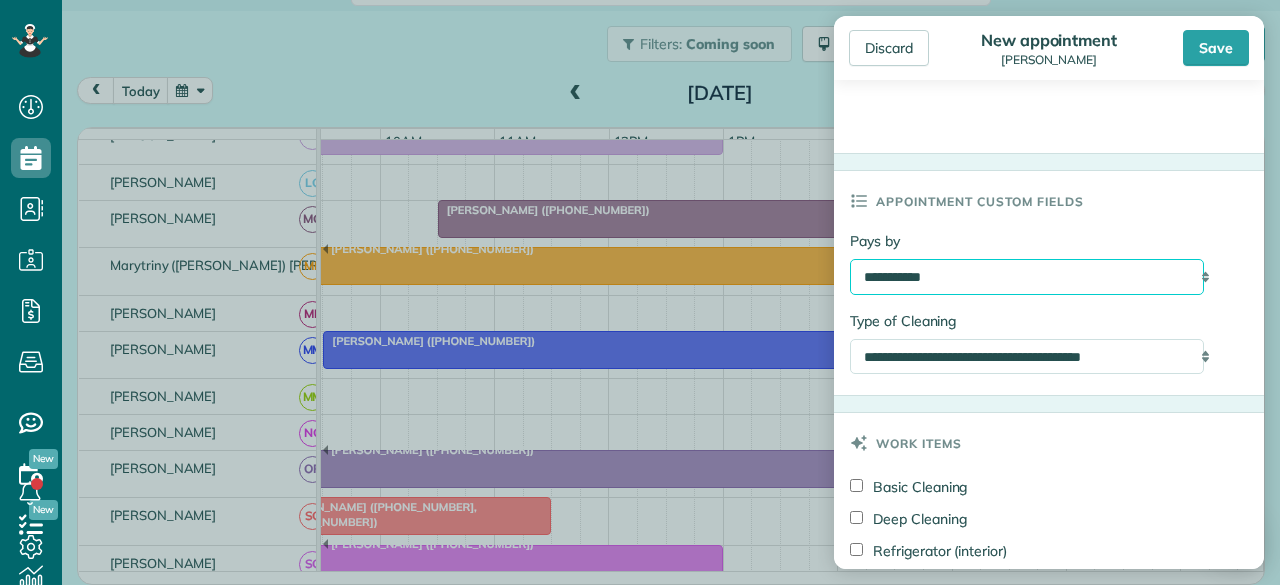 click on "**********" at bounding box center (1027, 276) 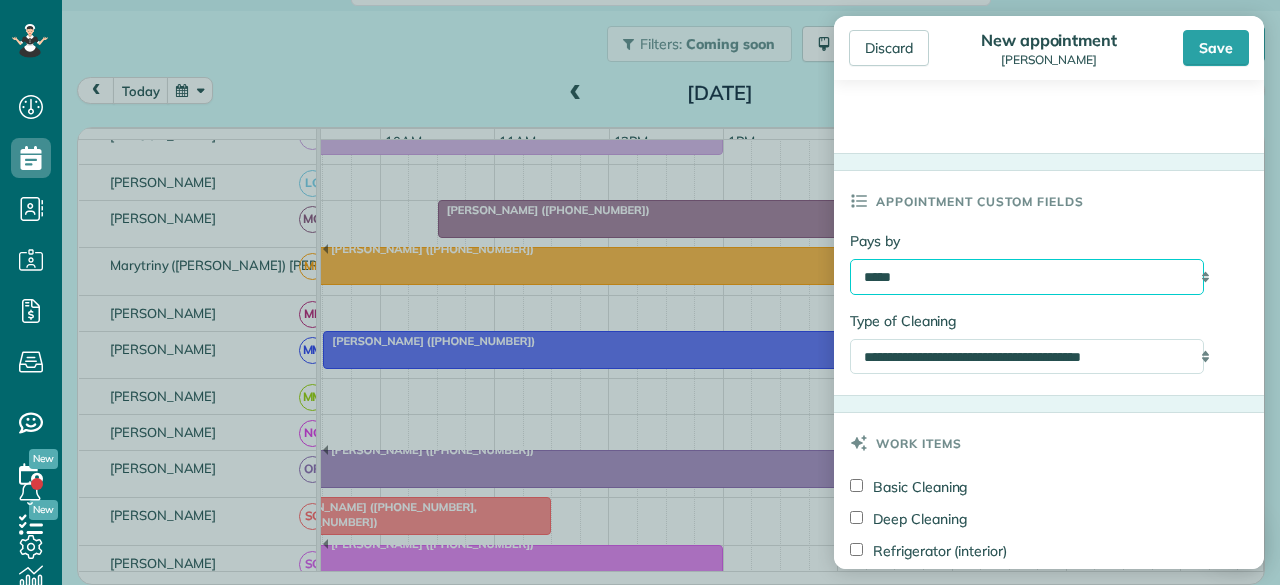 click on "**********" at bounding box center [1027, 276] 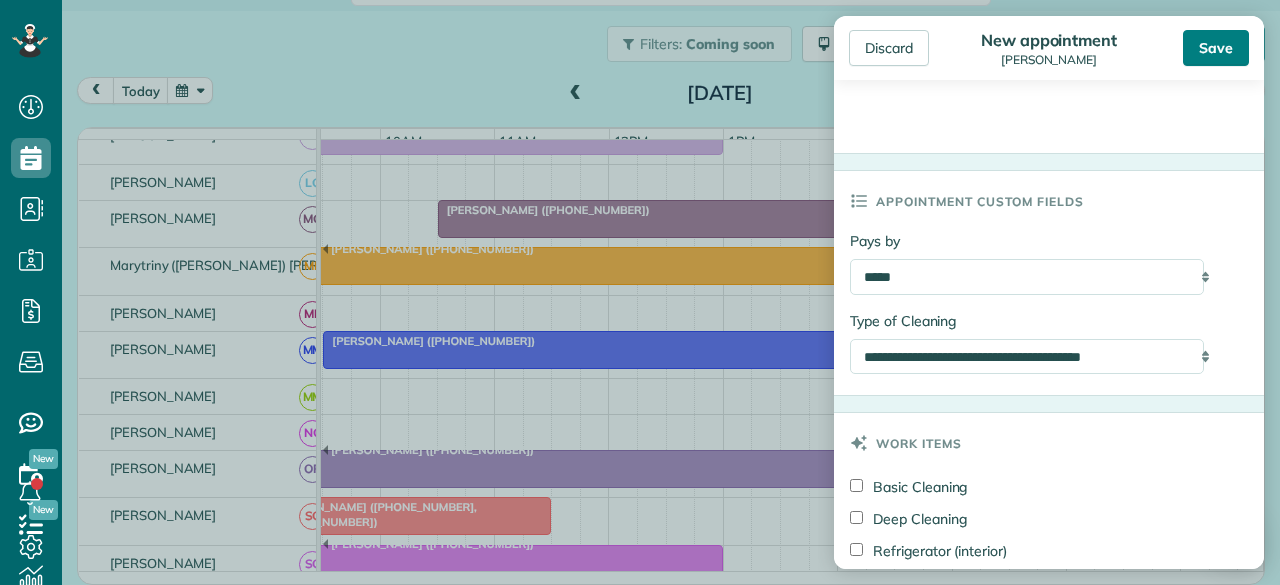 click on "Save" at bounding box center (1216, 48) 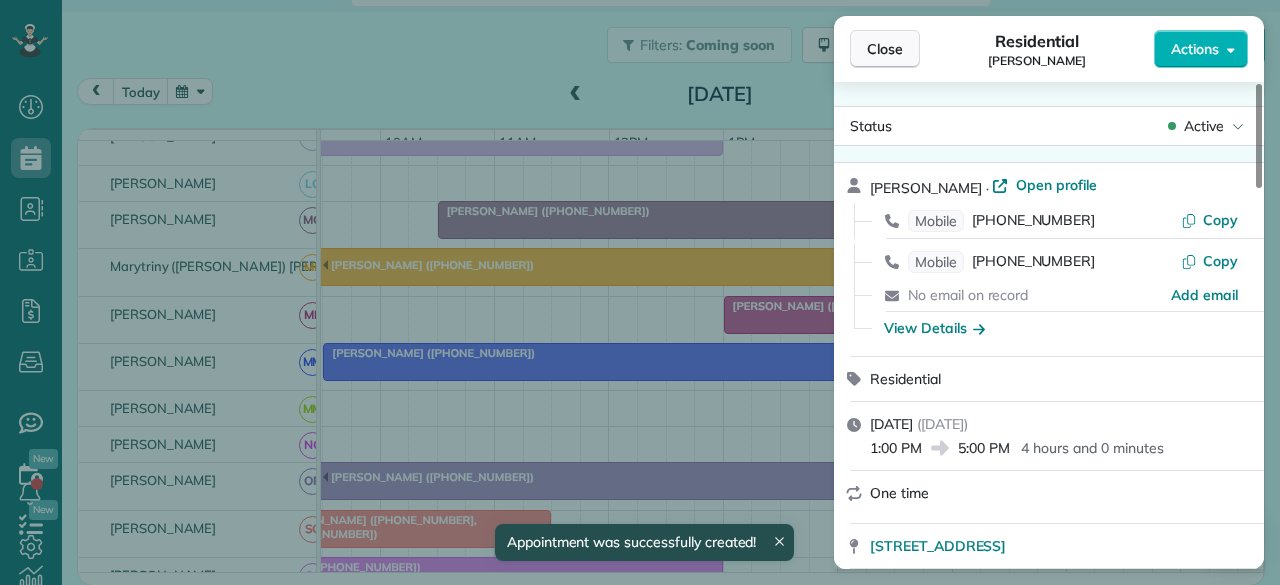 click on "Close" at bounding box center (885, 49) 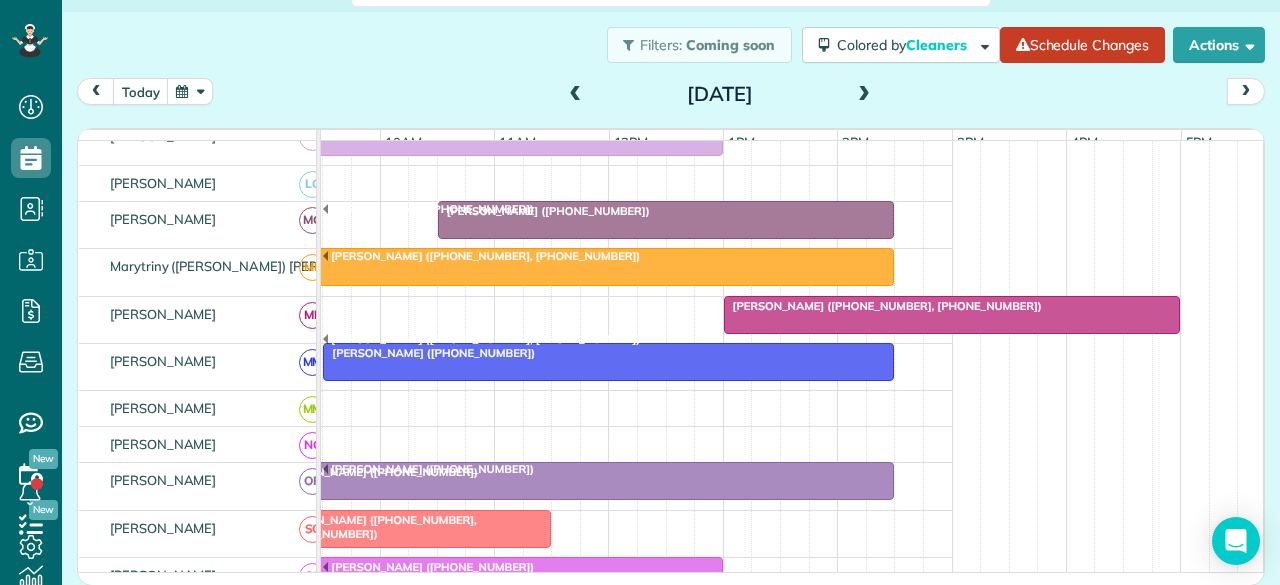 scroll, scrollTop: 576, scrollLeft: 284, axis: both 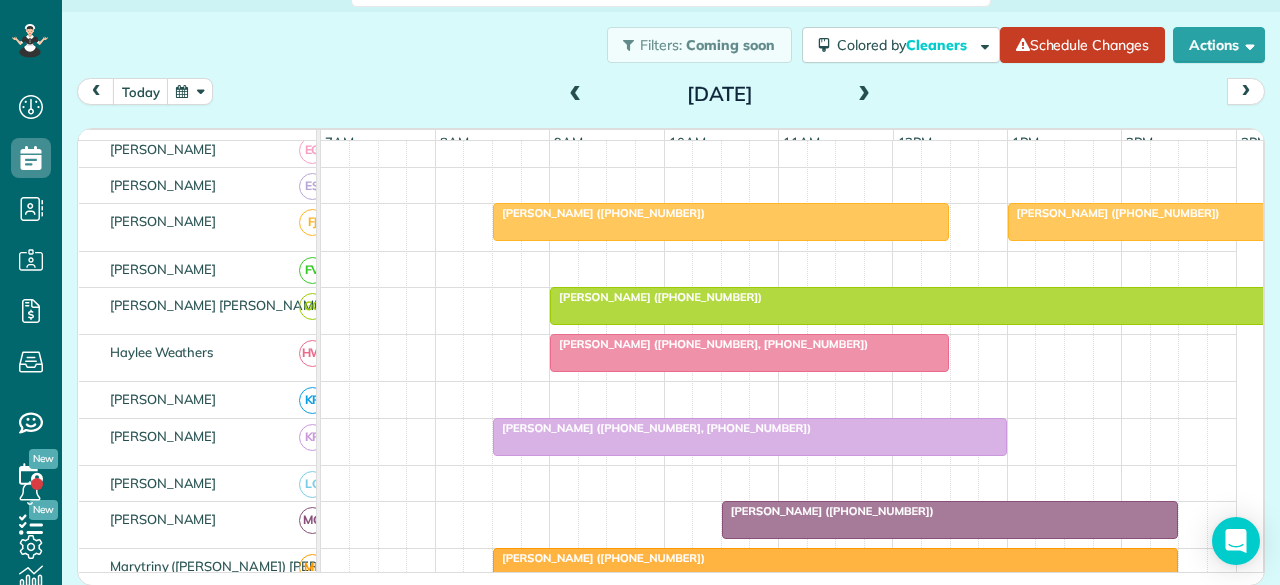 click at bounding box center [576, 95] 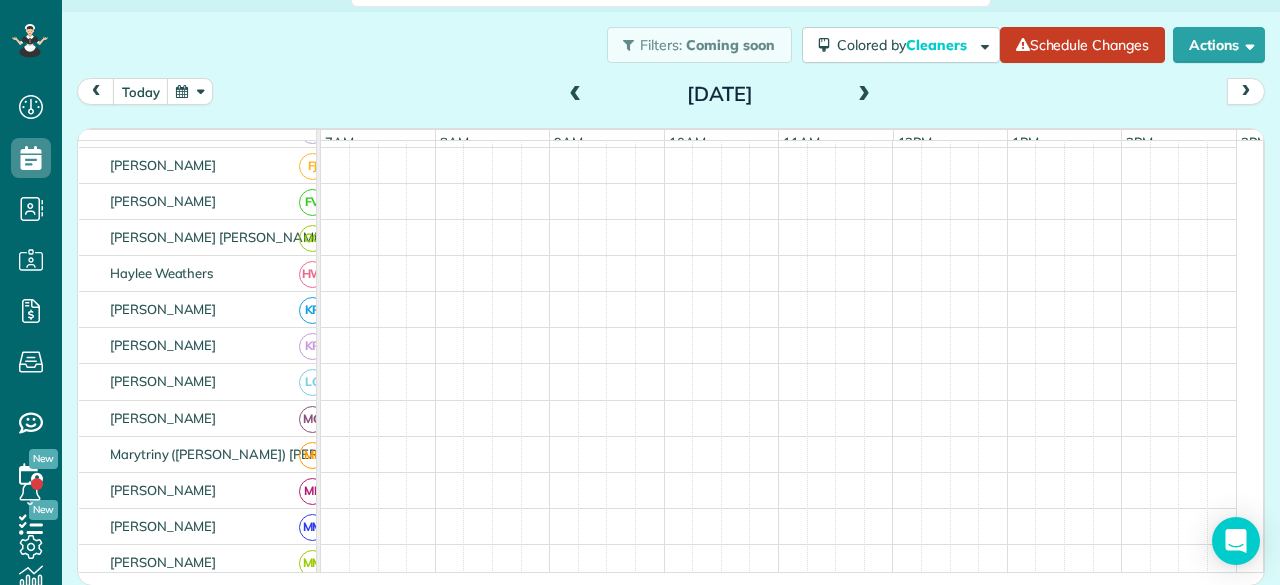 scroll, scrollTop: 520, scrollLeft: 0, axis: vertical 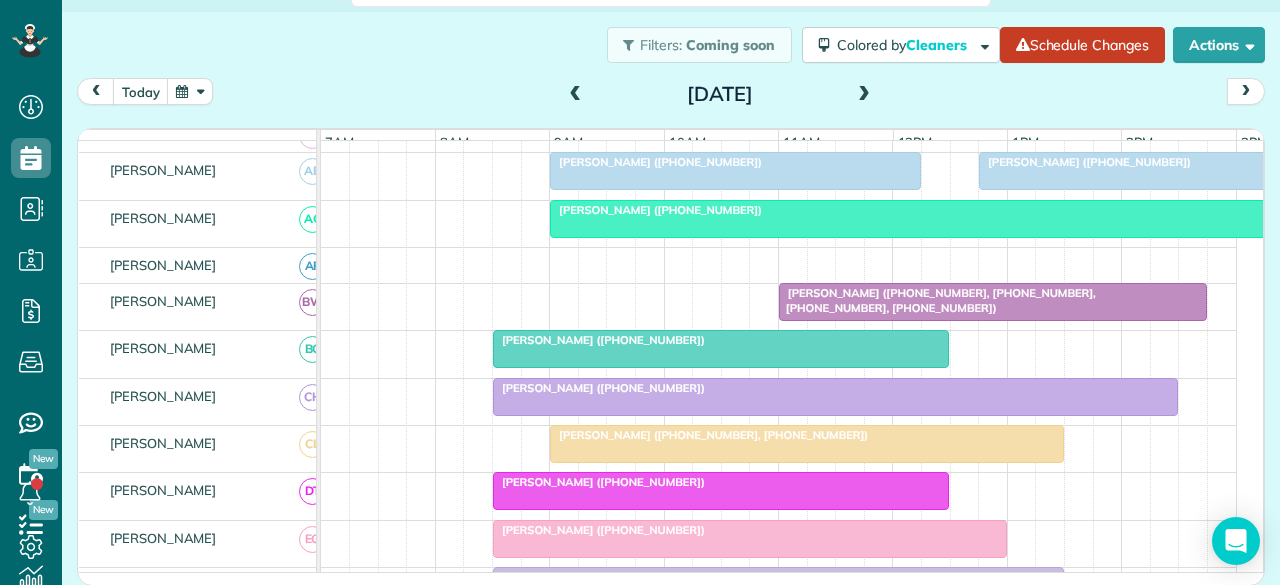 click at bounding box center [993, 302] 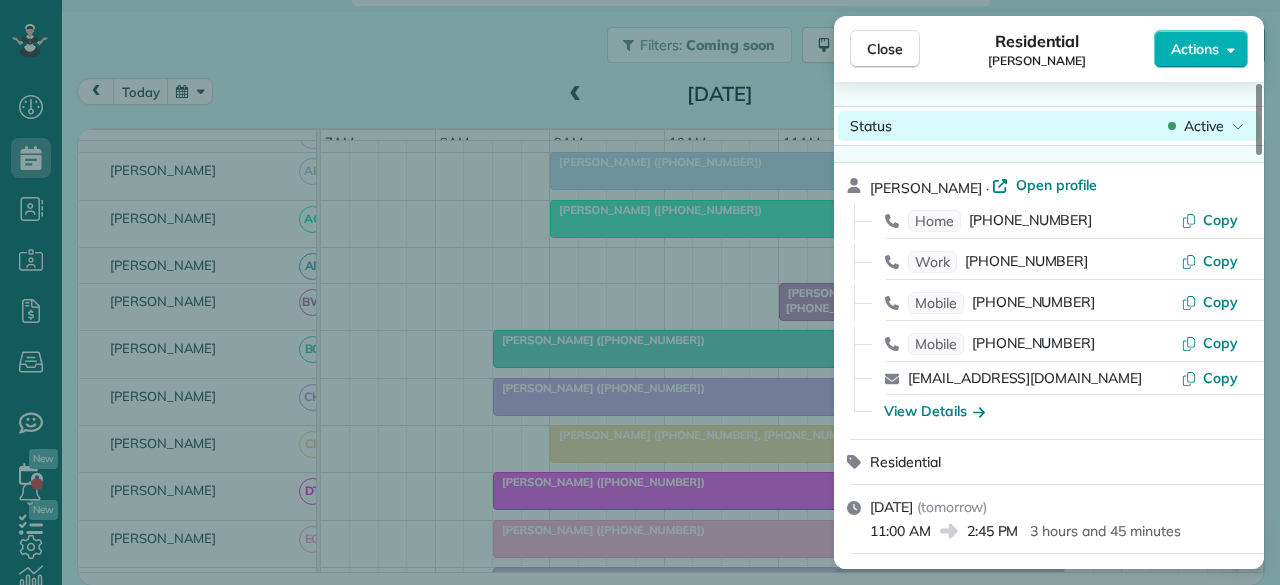 click on "Active" at bounding box center [1204, 126] 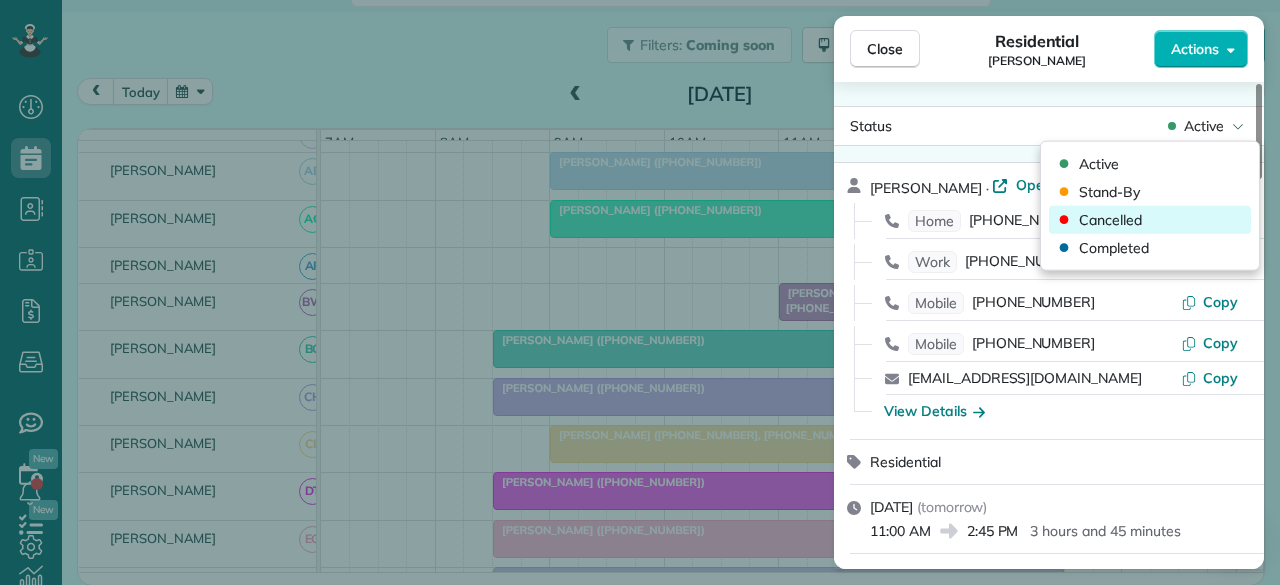 click on "Cancelled" at bounding box center (1110, 220) 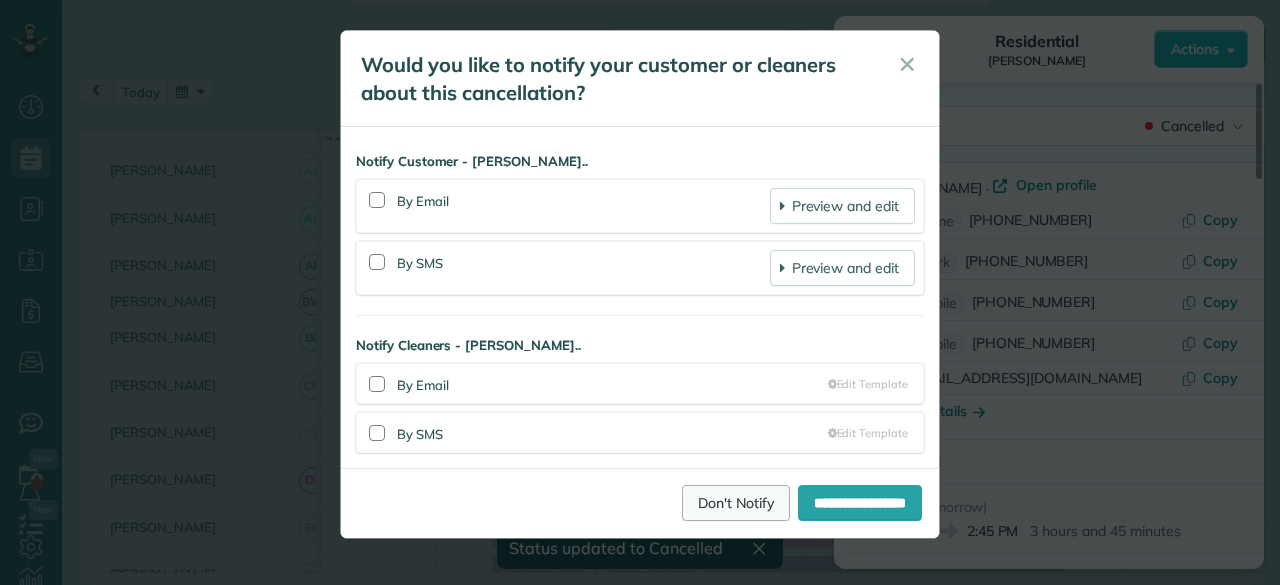 click on "Don't Notify" at bounding box center [736, 503] 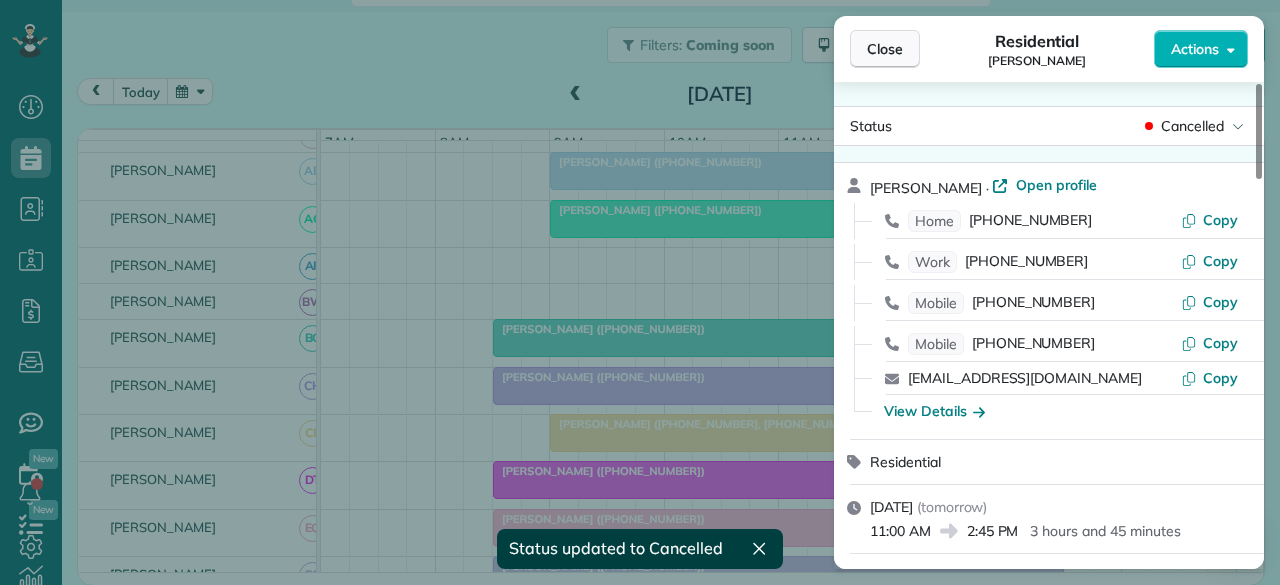 click on "Close" at bounding box center [885, 49] 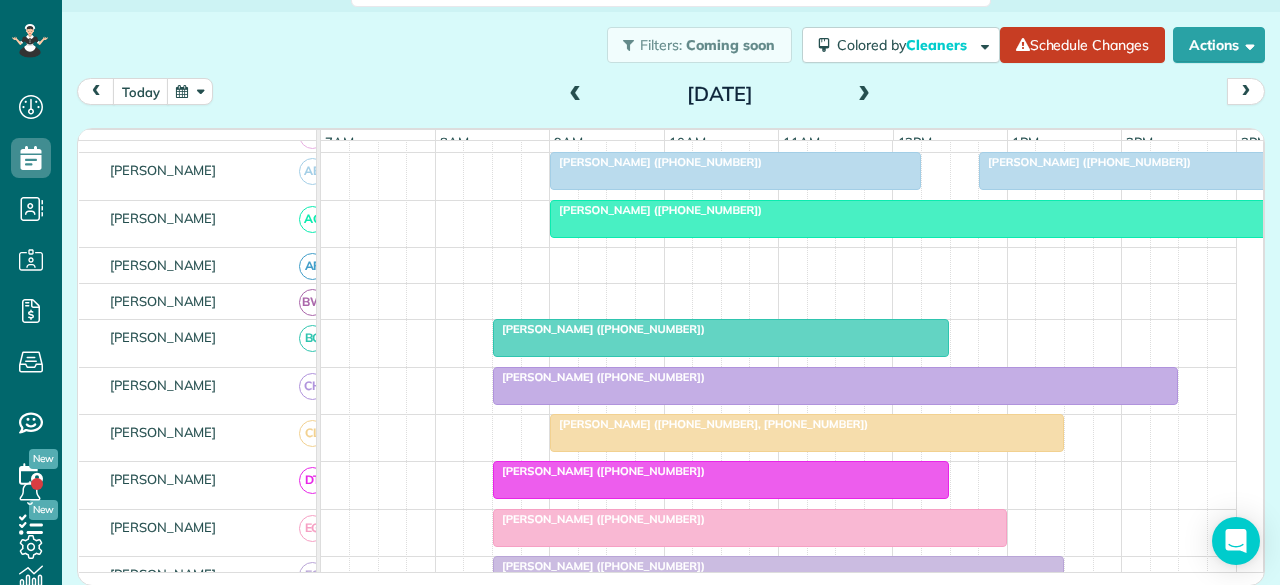 scroll, scrollTop: 62, scrollLeft: 0, axis: vertical 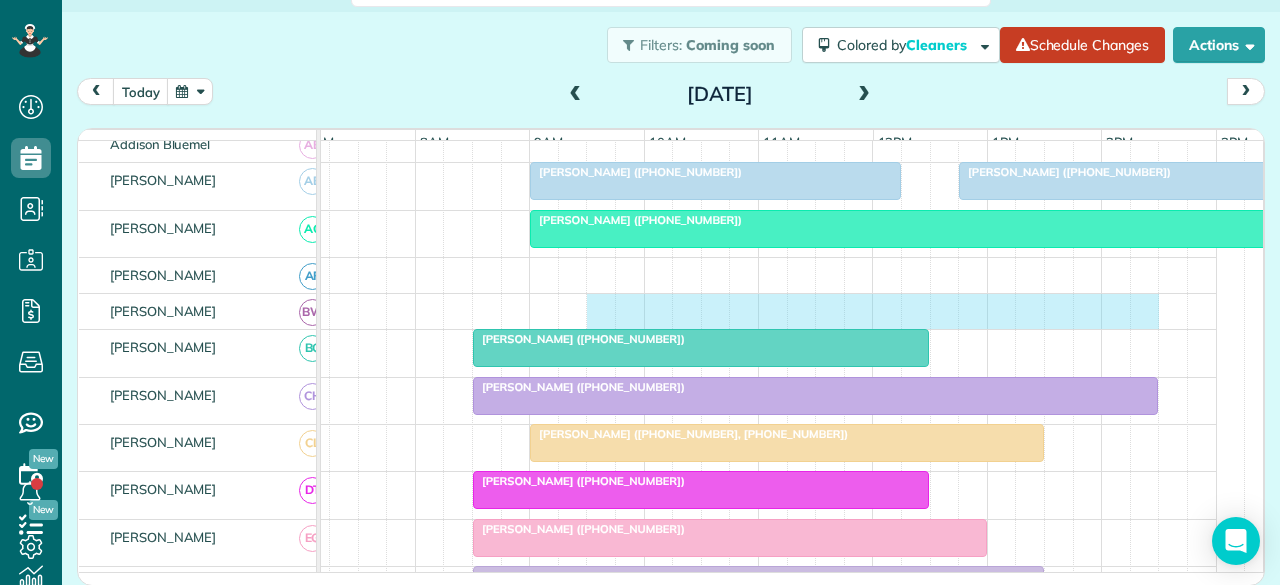drag, startPoint x: 611, startPoint y: 316, endPoint x: 1175, endPoint y: 325, distance: 564.0718 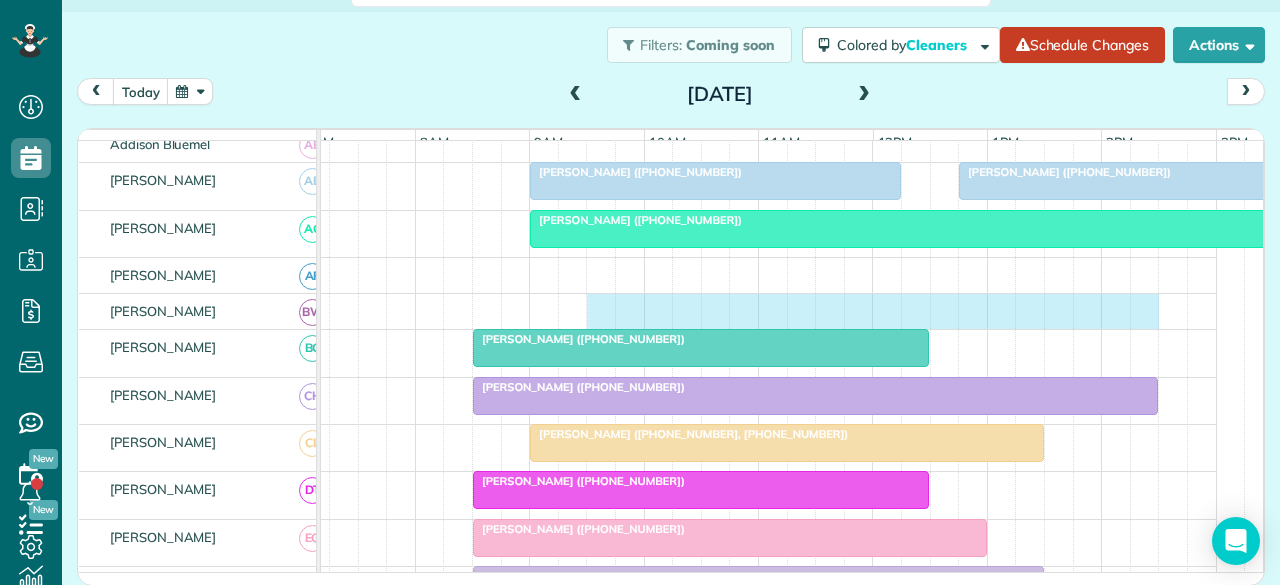 click at bounding box center [759, 311] 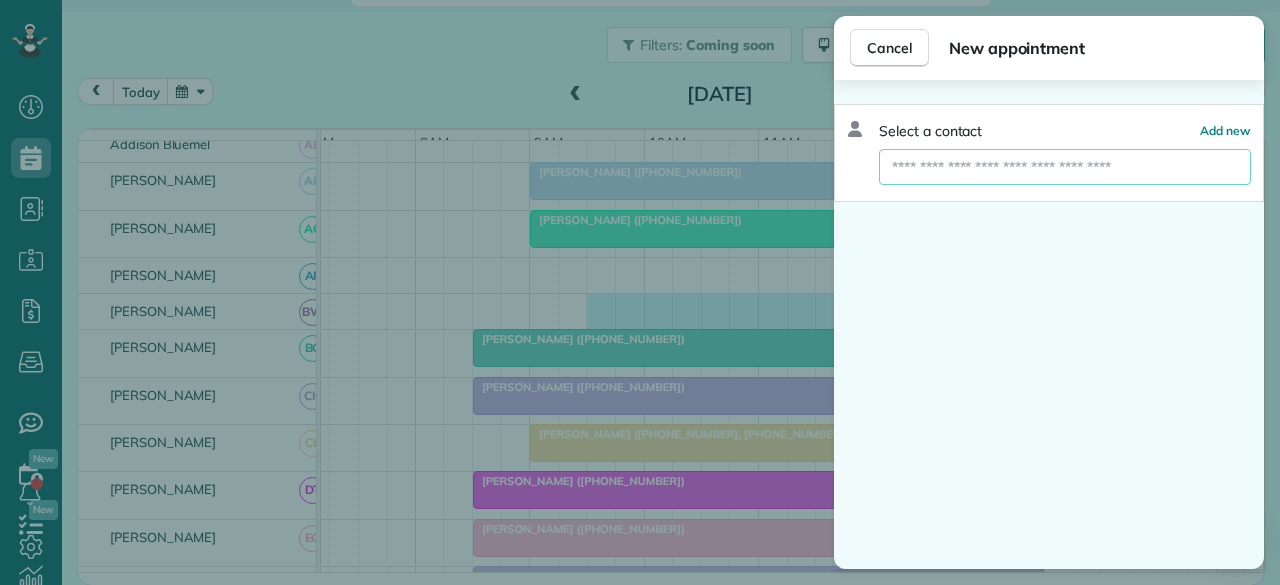 click at bounding box center [1065, 167] 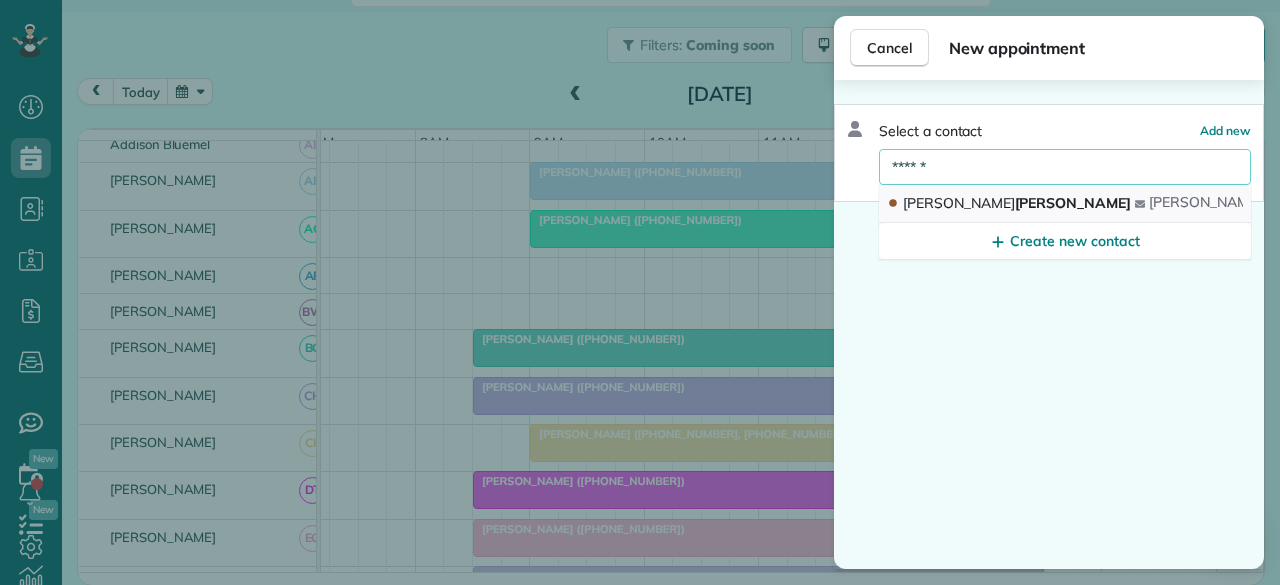 type on "******" 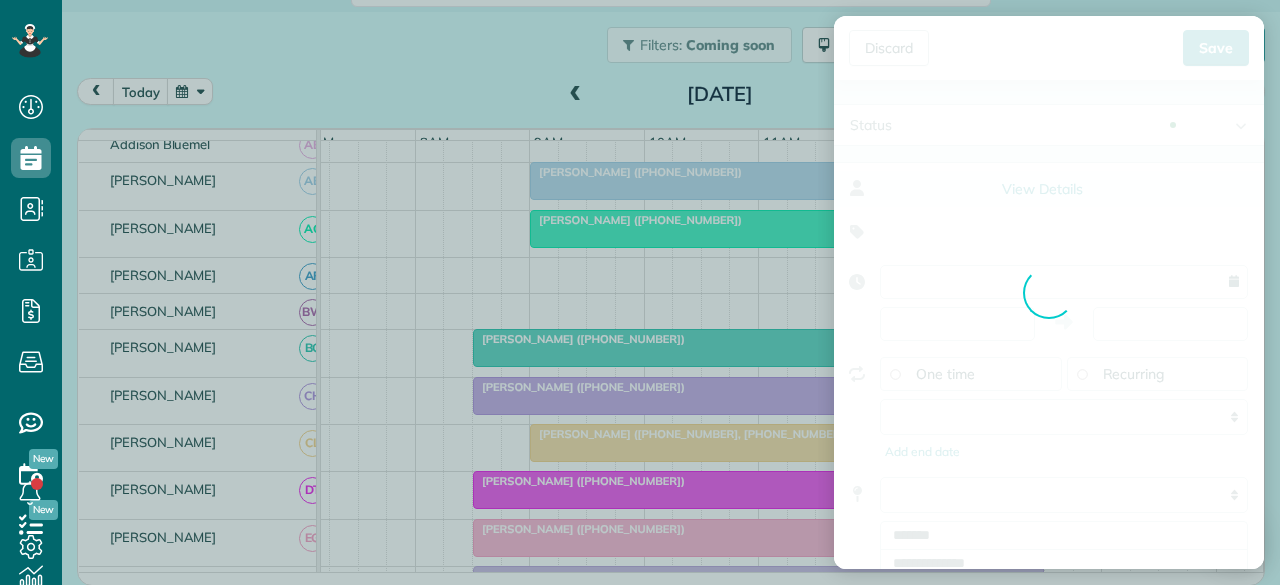 type on "**********" 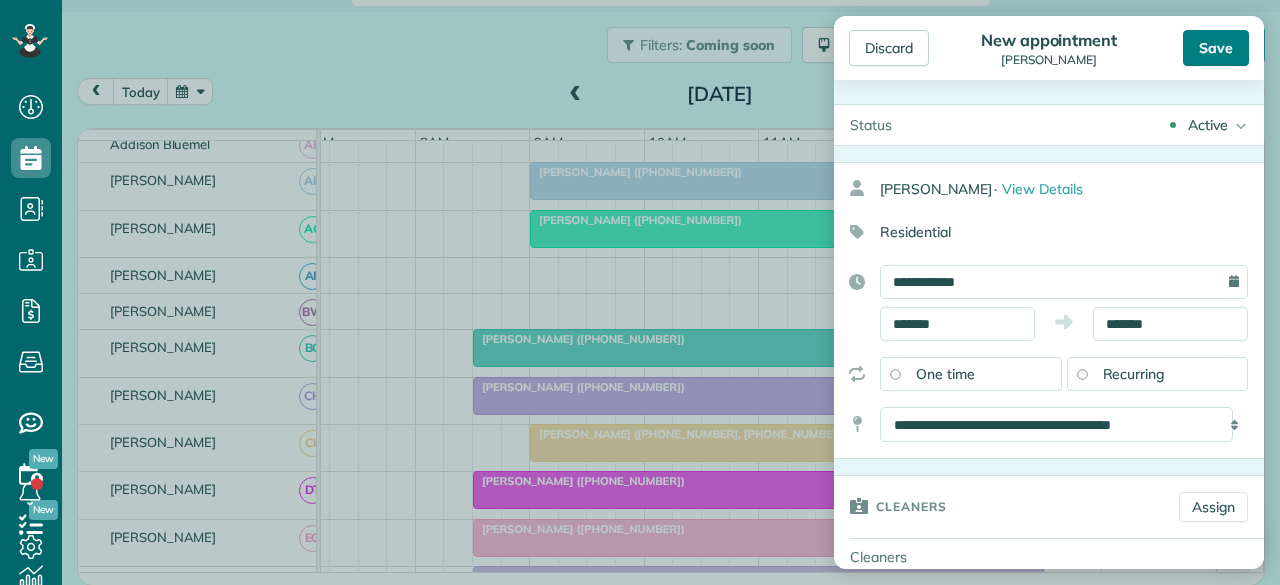 click on "Save" at bounding box center [1216, 48] 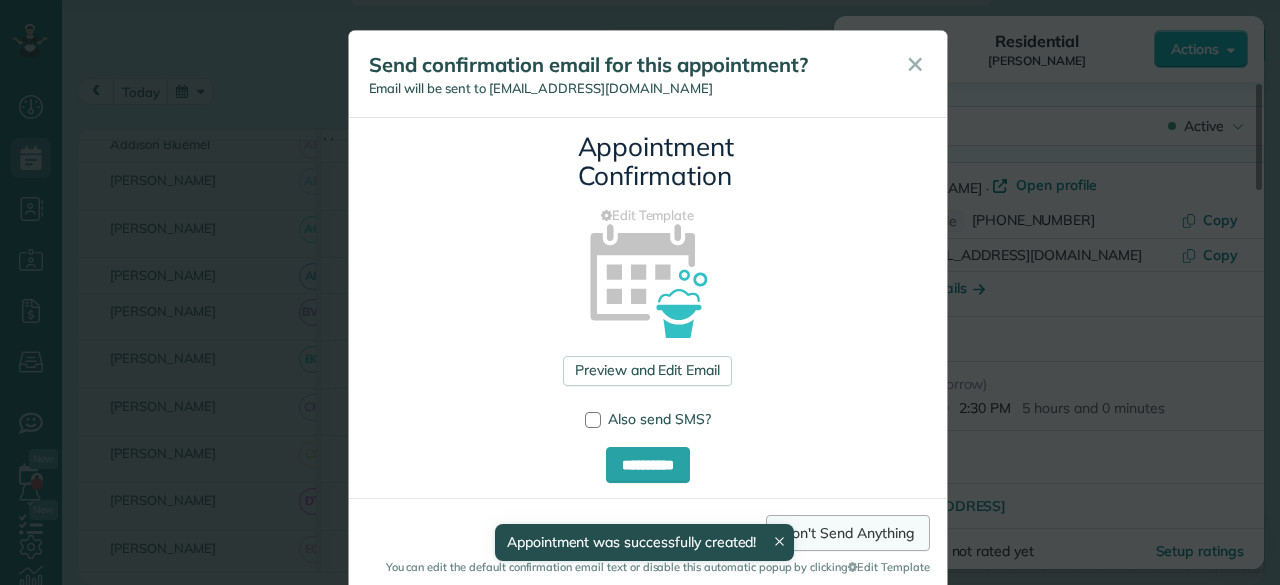 click on "Don't Send Anything" at bounding box center [847, 533] 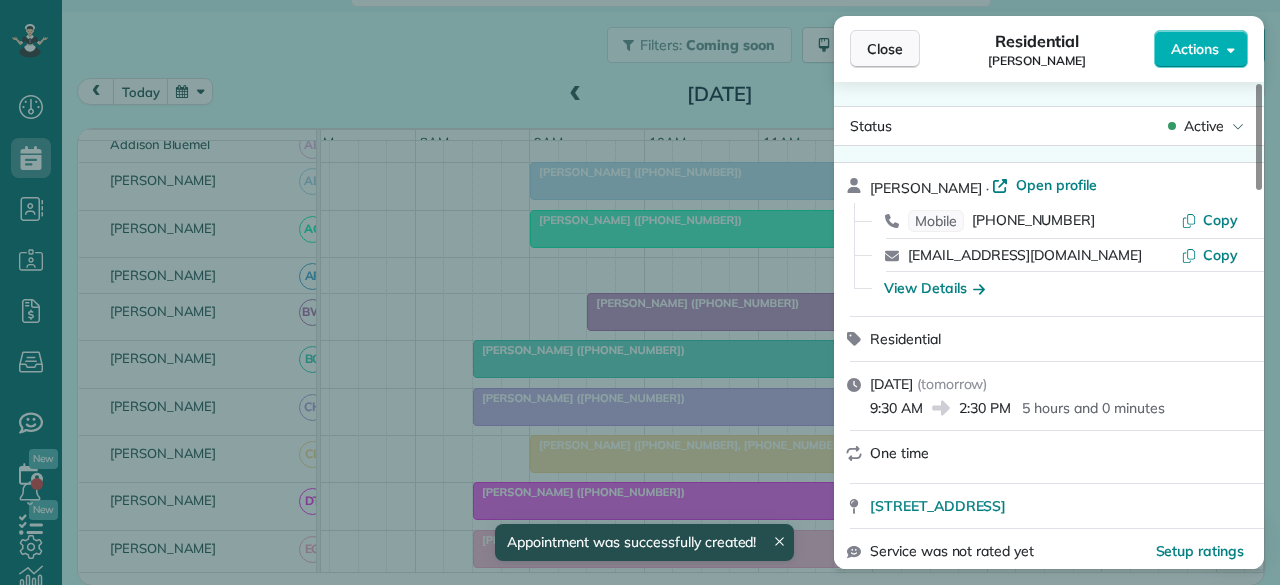 click on "Close" at bounding box center (885, 49) 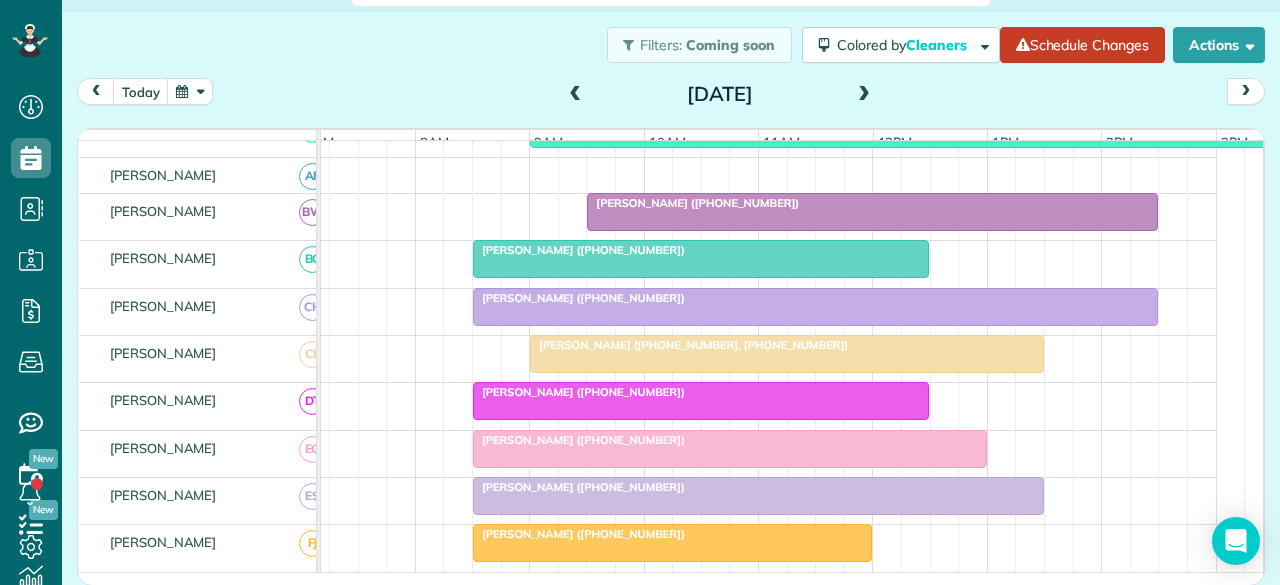 scroll, scrollTop: 374, scrollLeft: 20, axis: both 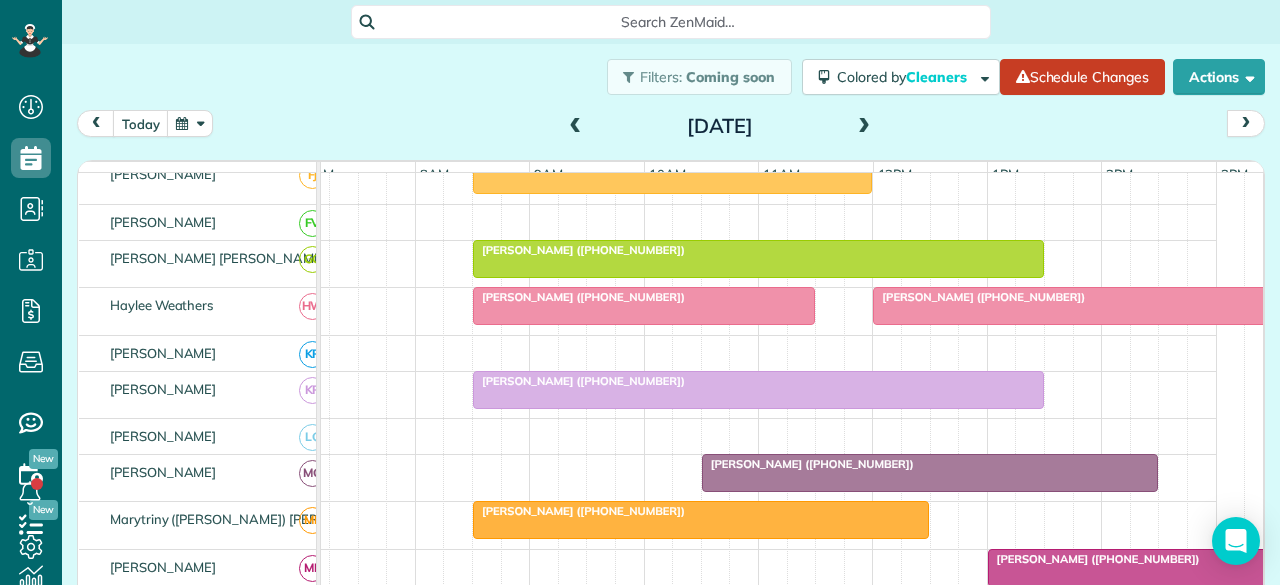 click at bounding box center (1101, 306) 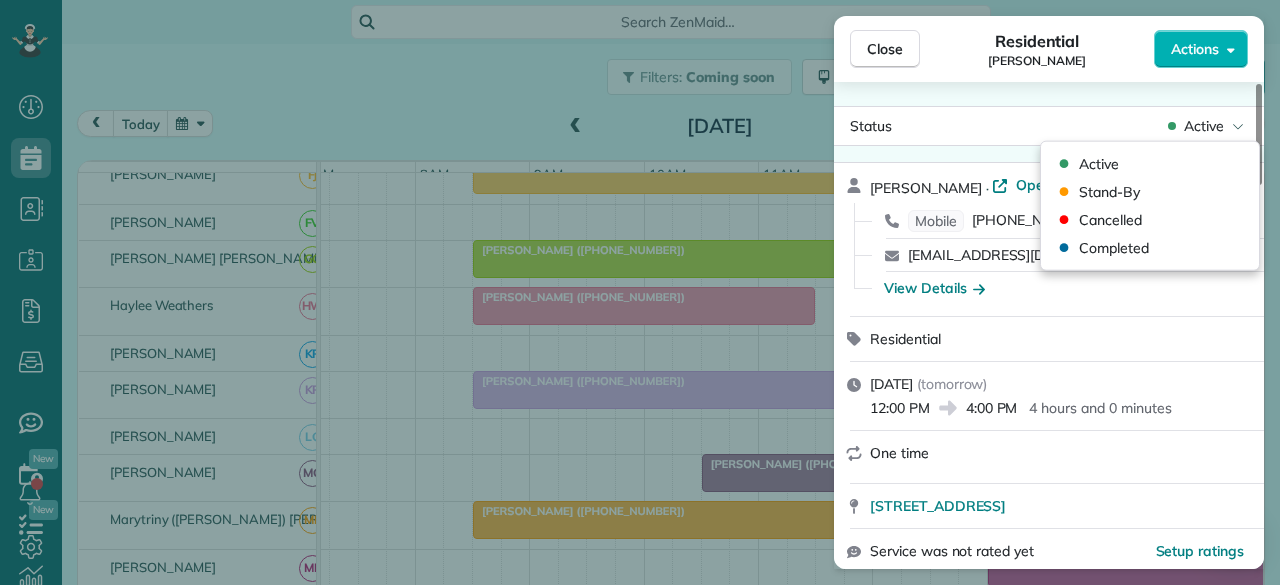click on "Active" at bounding box center (1204, 126) 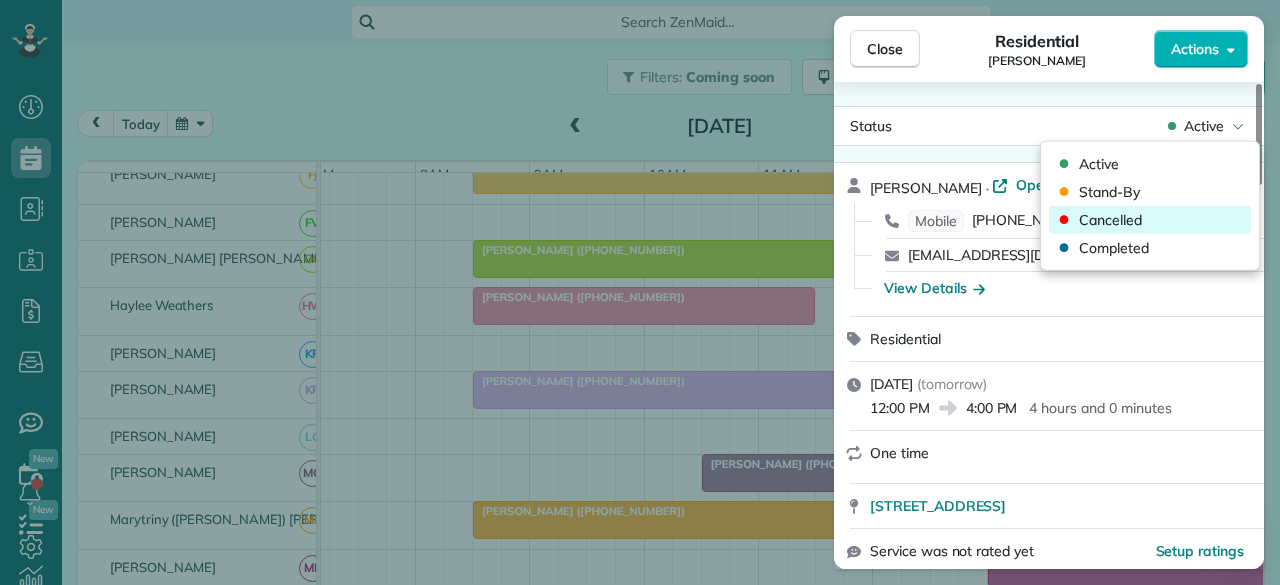 click on "Cancelled" at bounding box center (1110, 220) 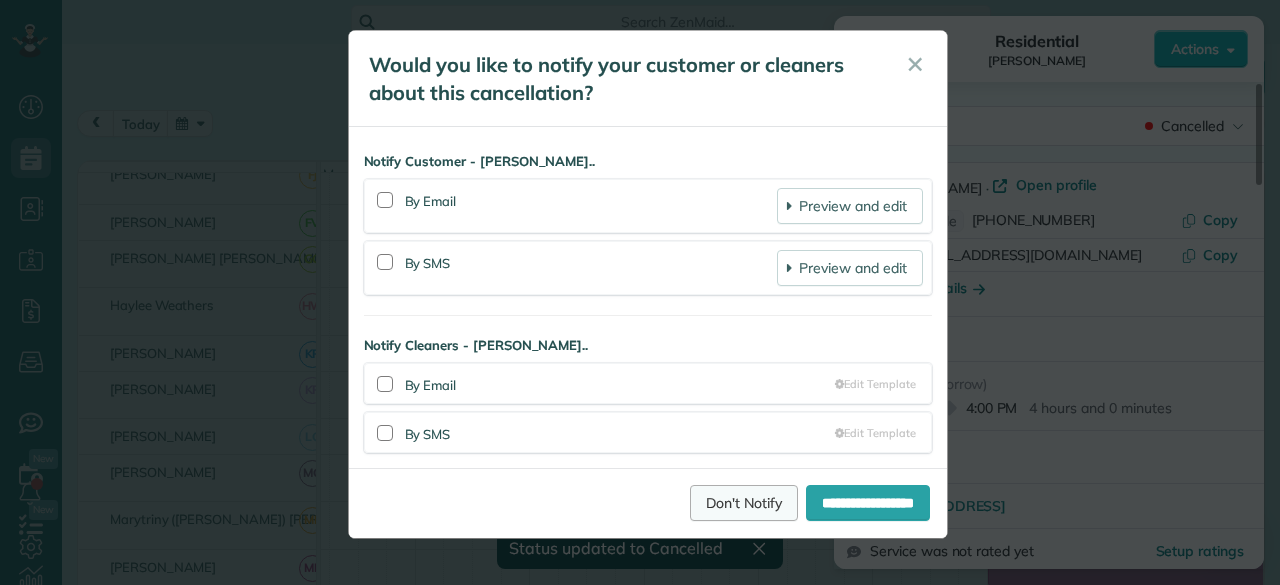 click on "Don't Notify" at bounding box center (744, 503) 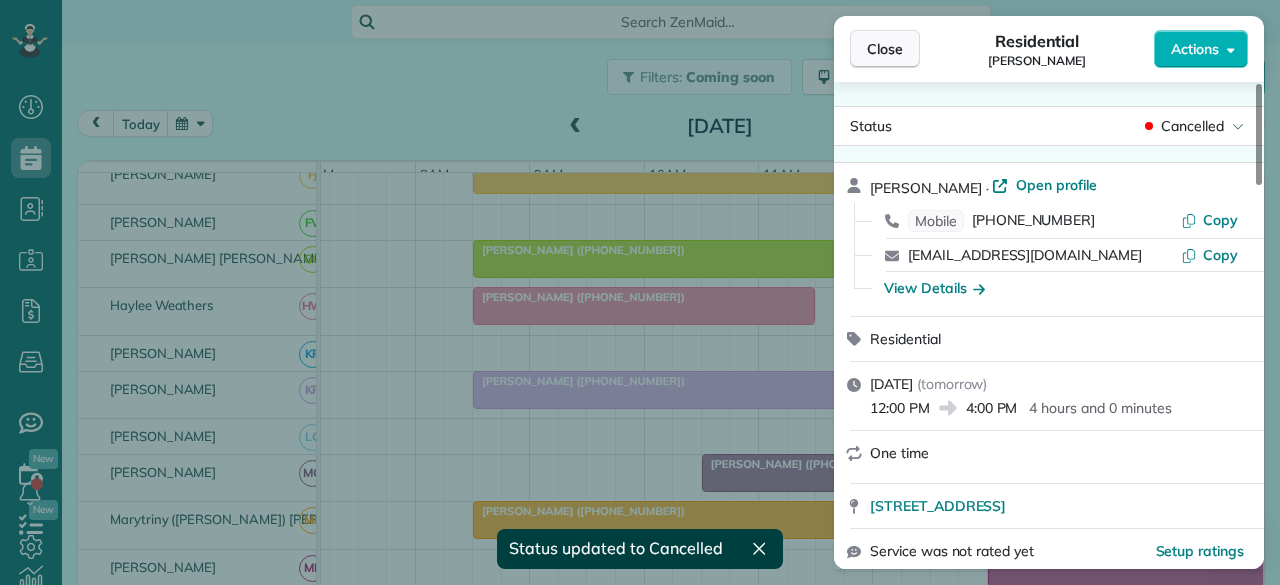 click on "Close" at bounding box center (885, 49) 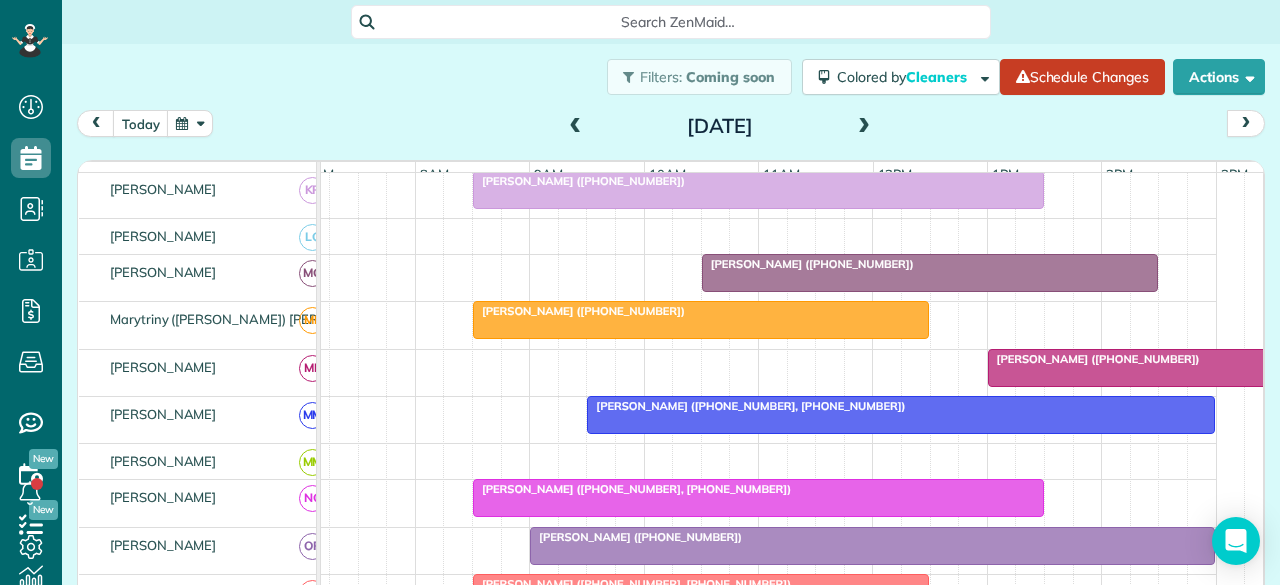 click on "[PERSON_NAME] ([PHONE_NUMBER])" at bounding box center [808, 264] 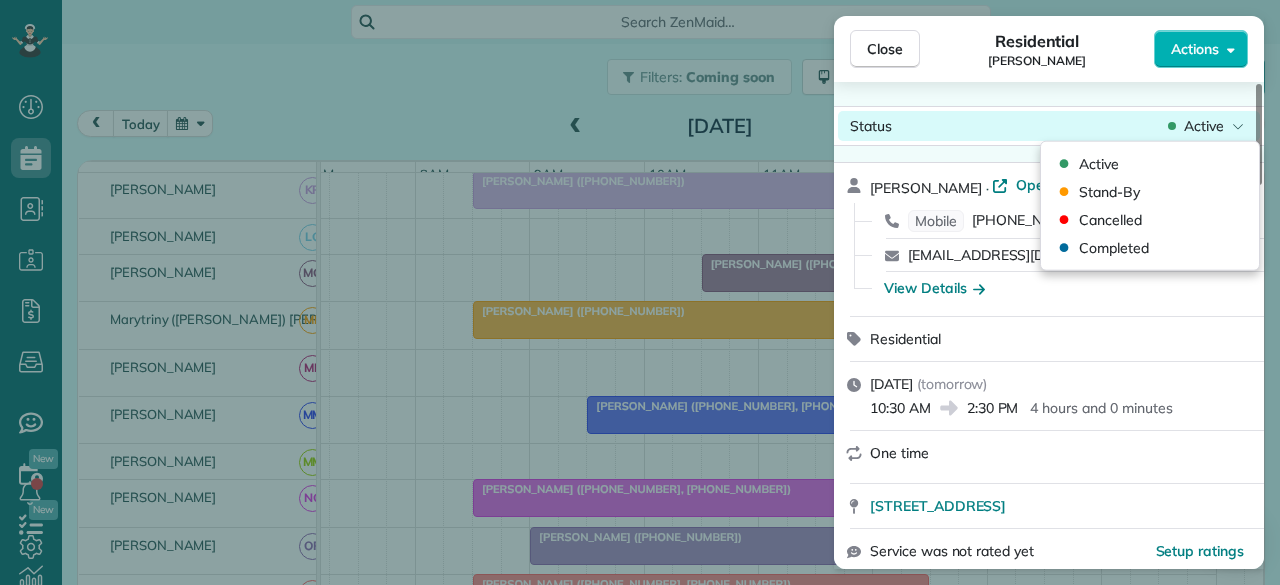 click on "Active" at bounding box center (1204, 126) 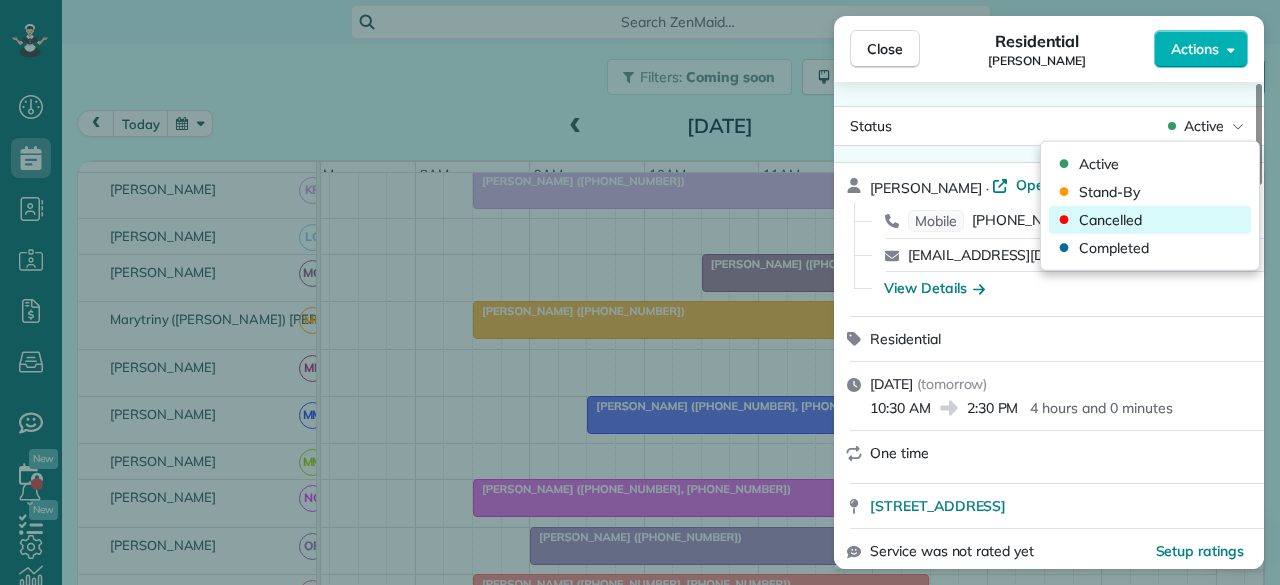 click on "Cancelled" at bounding box center [1150, 220] 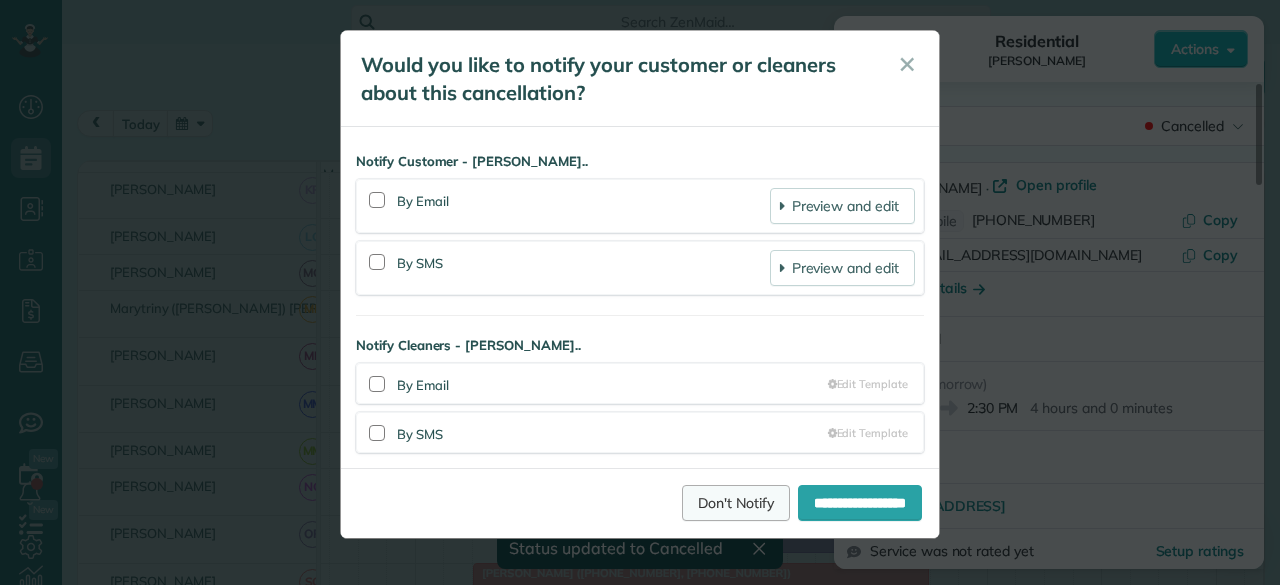 click on "Don't Notify" at bounding box center (736, 503) 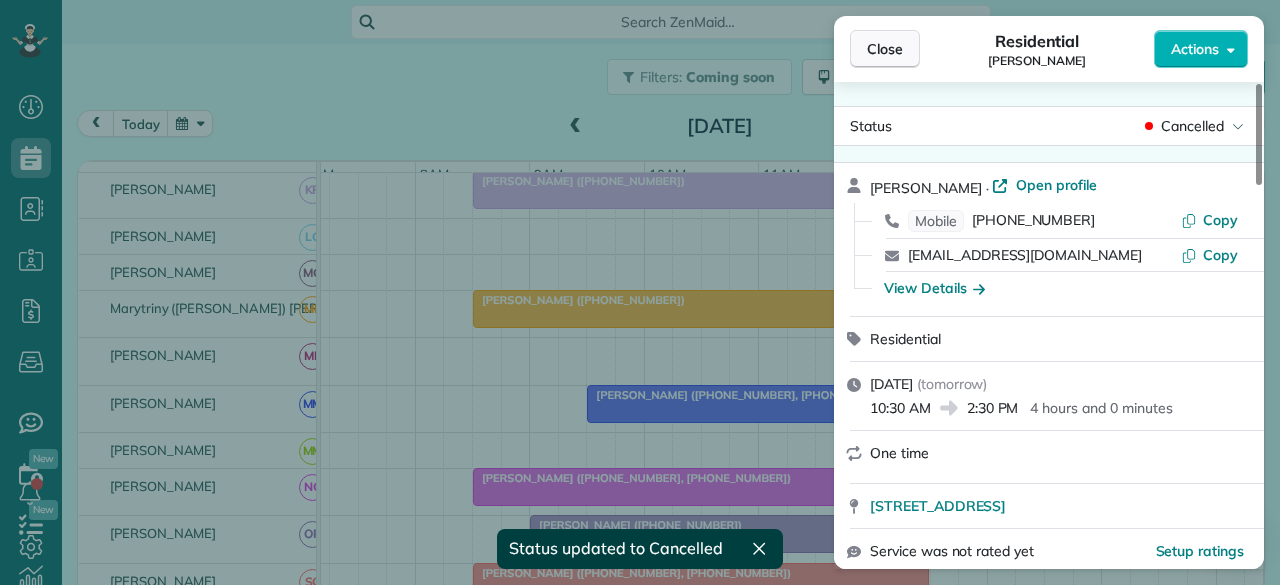 click on "Close" at bounding box center (885, 49) 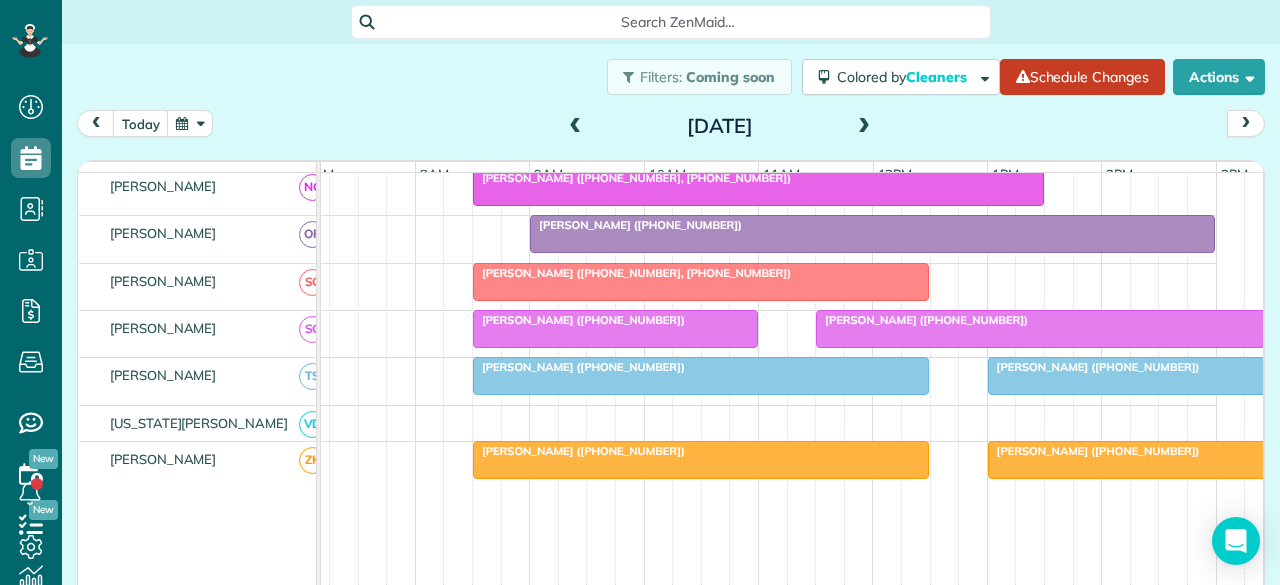 scroll, scrollTop: 700, scrollLeft: 20, axis: both 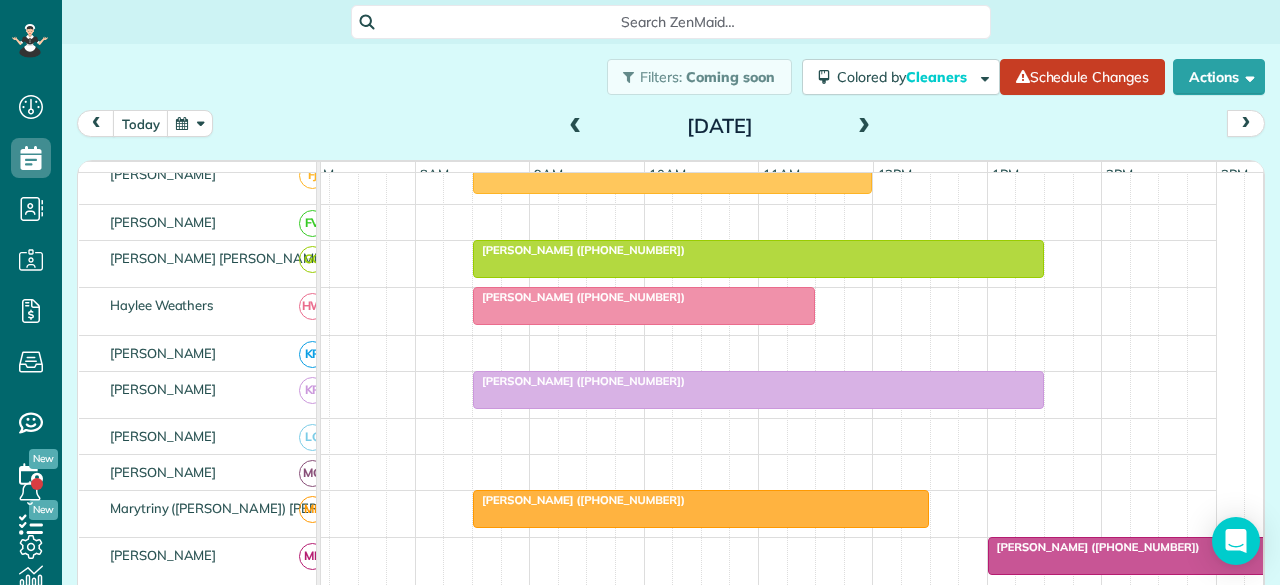 click on "[PERSON_NAME] ([PHONE_NUMBER])" at bounding box center [579, 297] 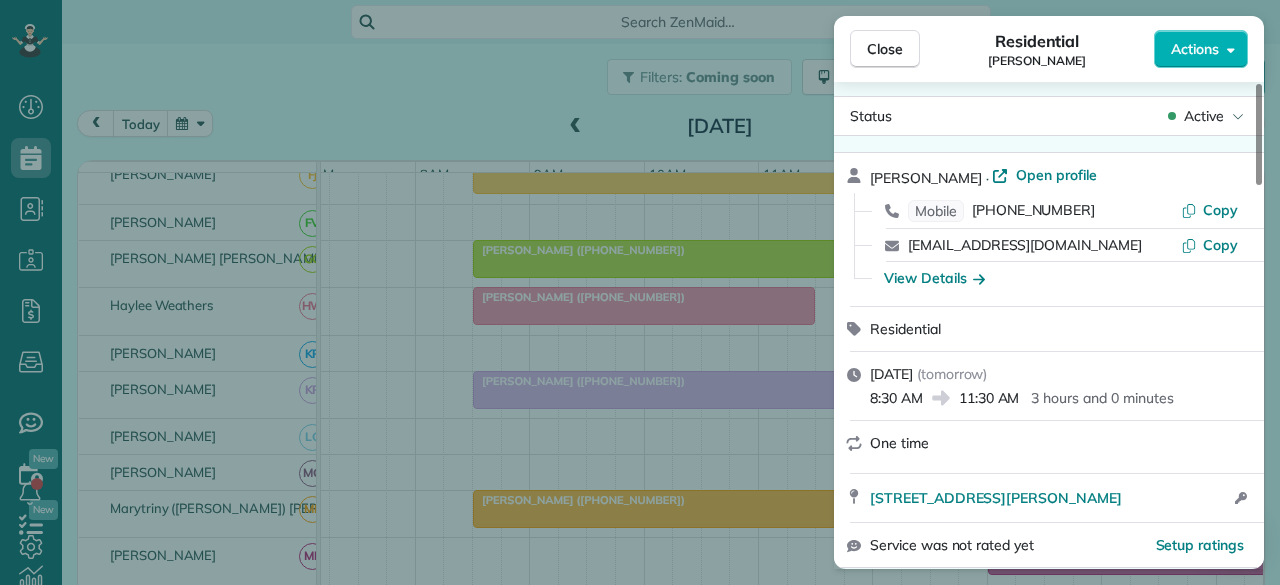 scroll, scrollTop: 0, scrollLeft: 0, axis: both 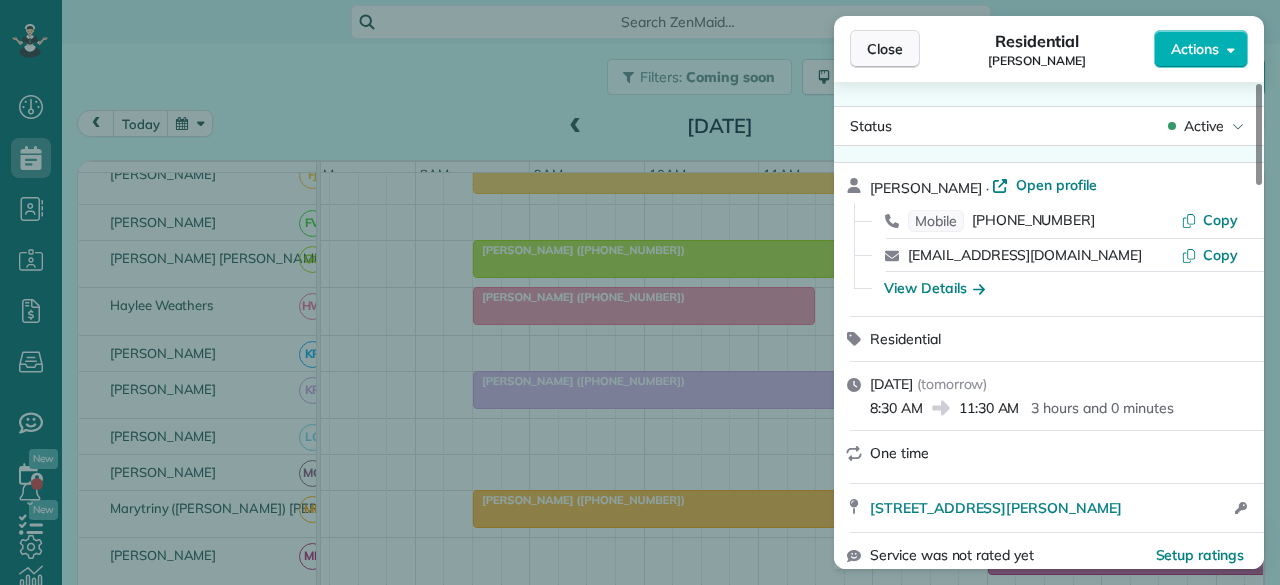 click on "Close" at bounding box center (885, 49) 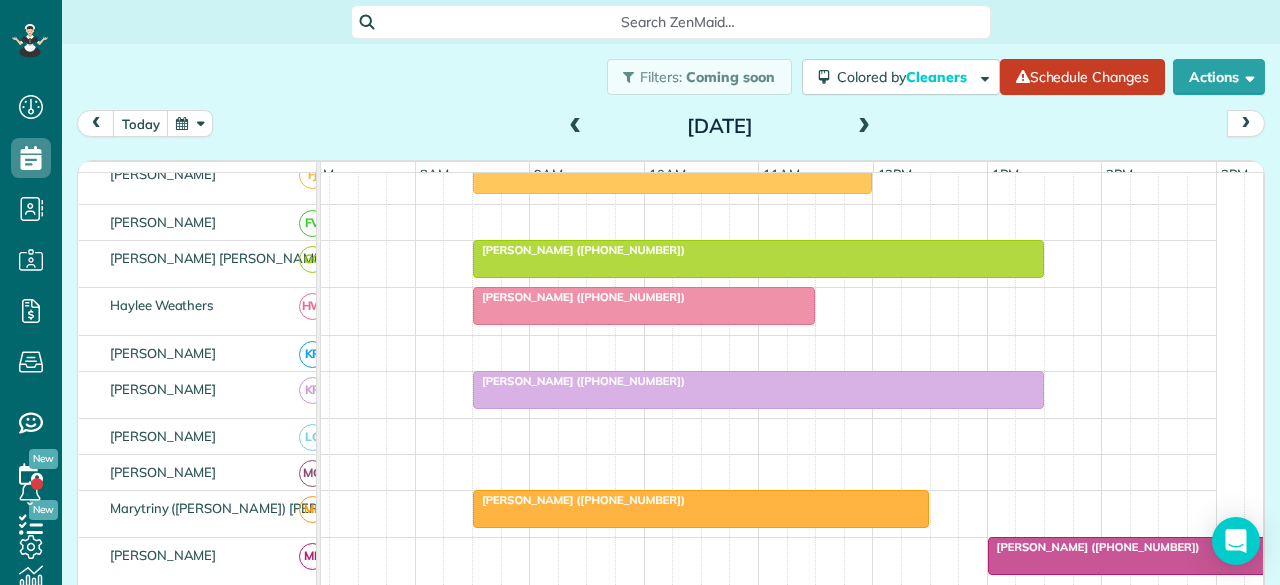 scroll, scrollTop: 778, scrollLeft: 20, axis: both 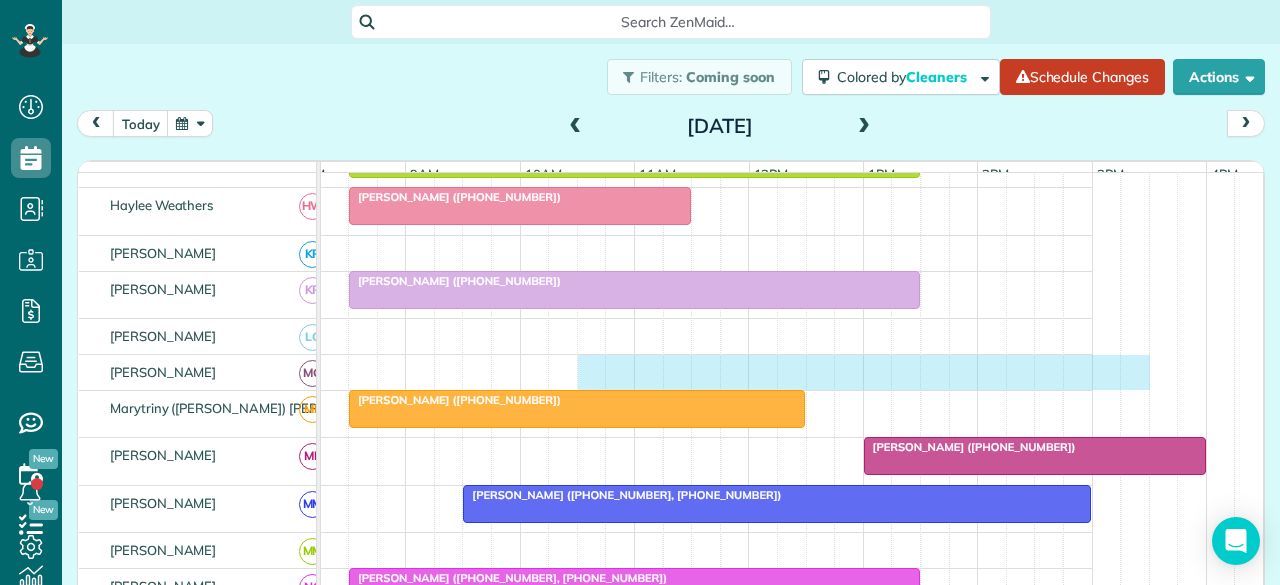 drag, startPoint x: 705, startPoint y: 367, endPoint x: 1137, endPoint y: 362, distance: 432.02893 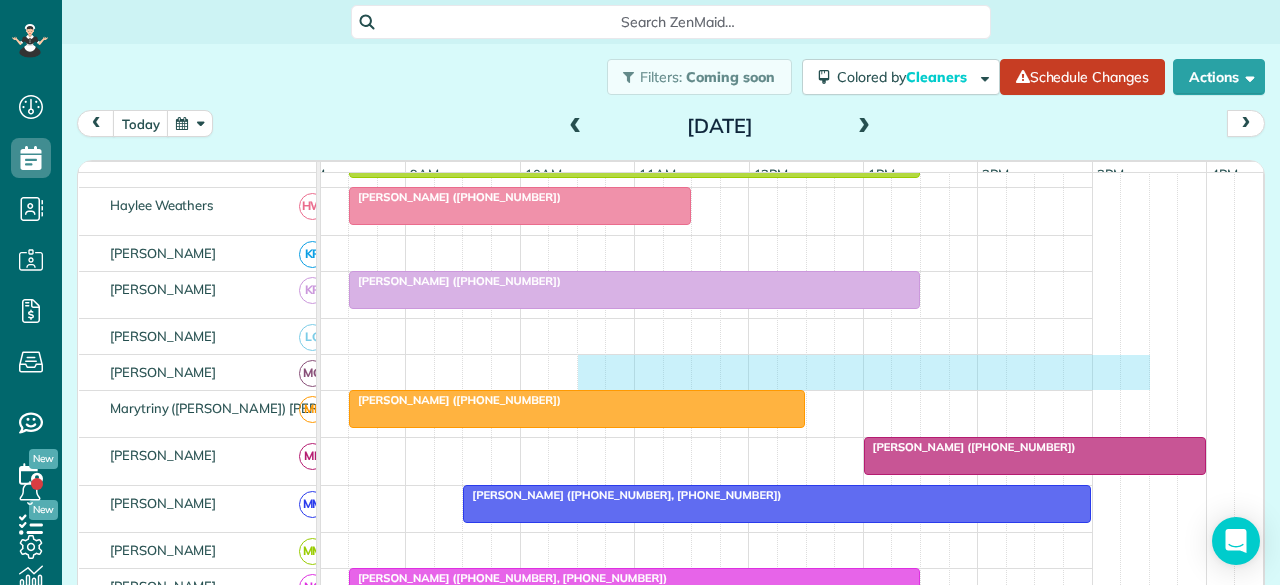 click at bounding box center (635, 372) 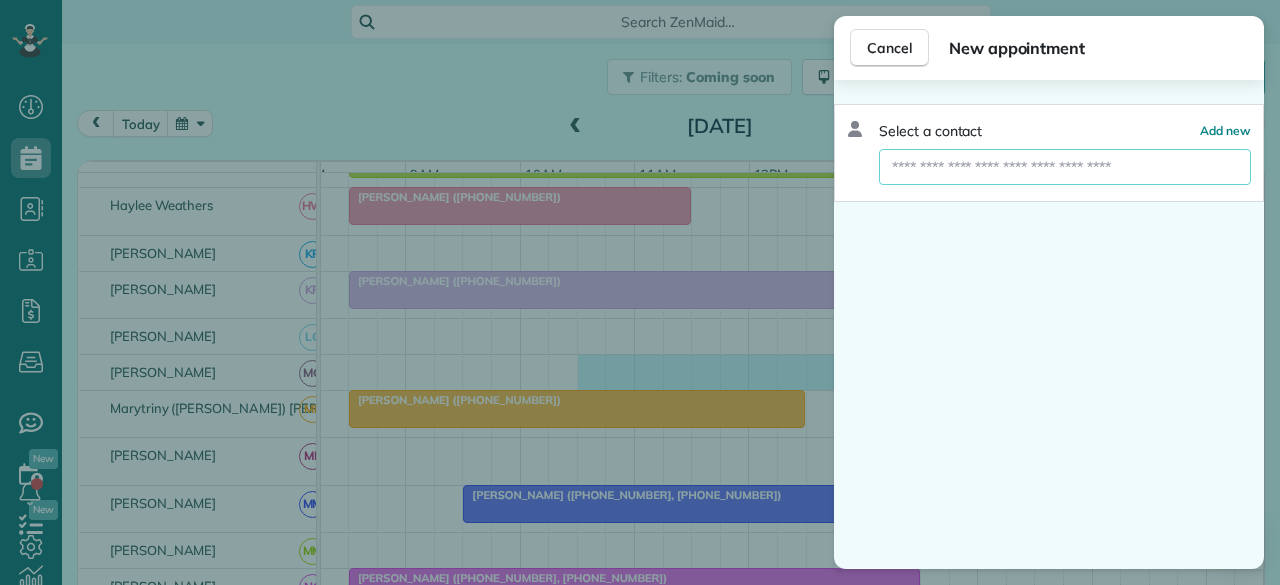 drag, startPoint x: 954, startPoint y: 171, endPoint x: 944, endPoint y: 189, distance: 20.59126 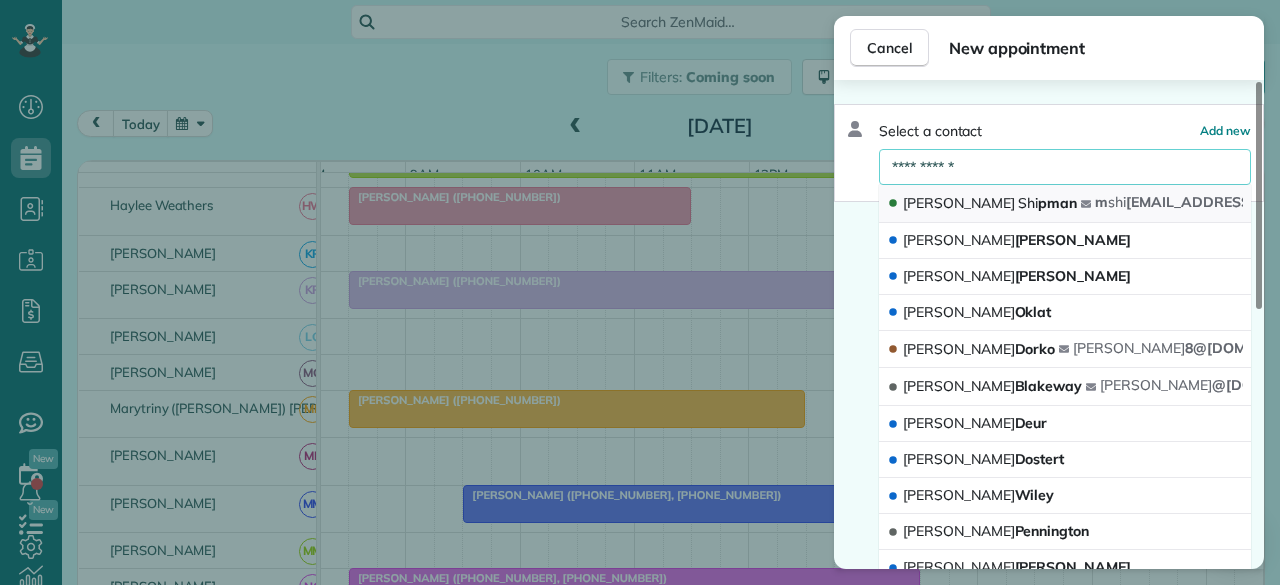 type on "**********" 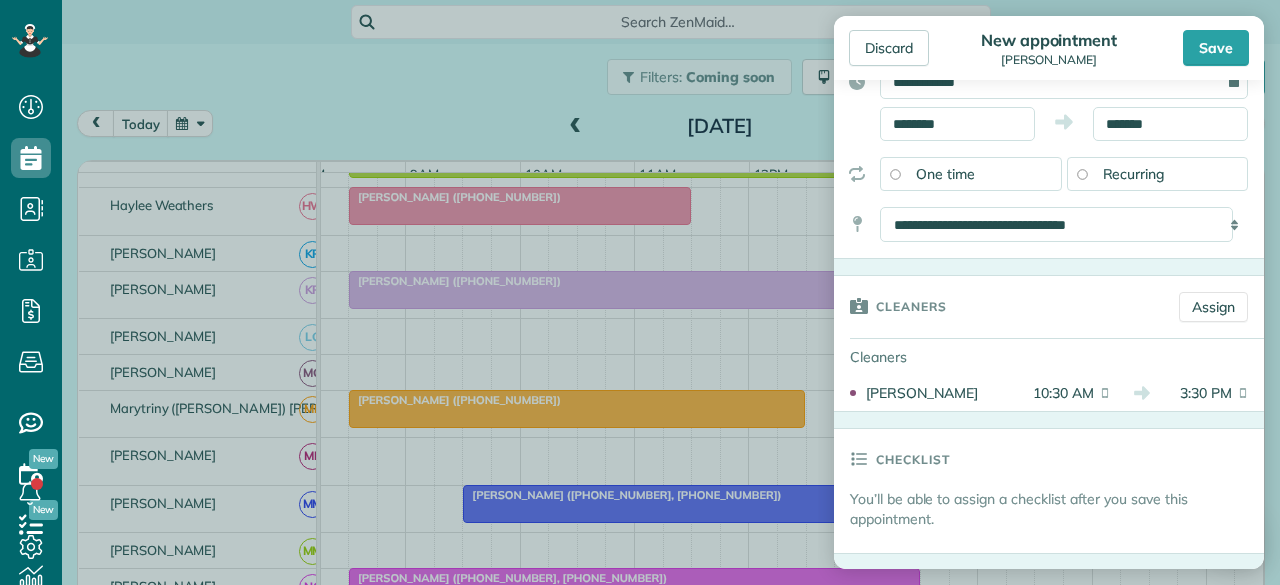 drag, startPoint x: 1214, startPoint y: 48, endPoint x: 1166, endPoint y: 118, distance: 84.87638 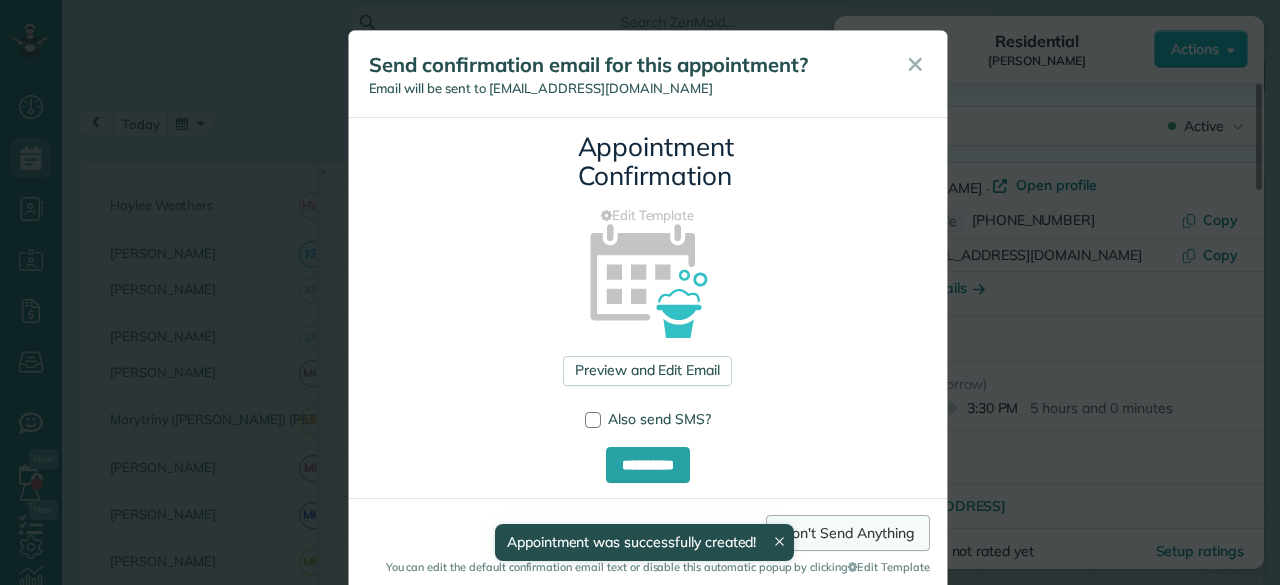click on "Don't Send Anything" at bounding box center [847, 533] 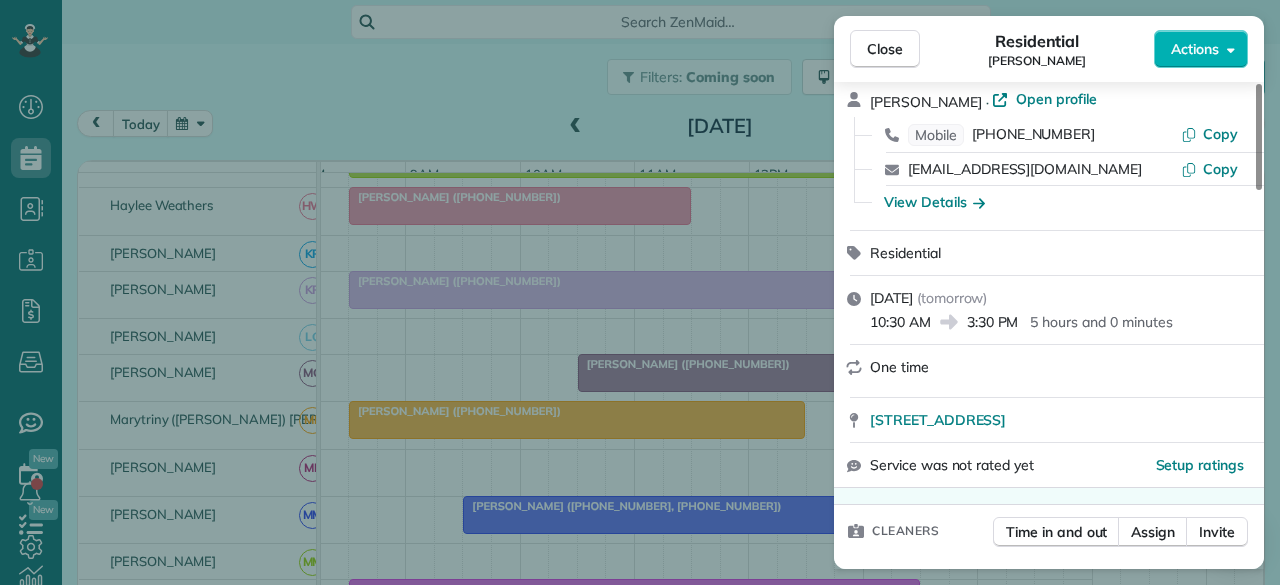 scroll, scrollTop: 100, scrollLeft: 0, axis: vertical 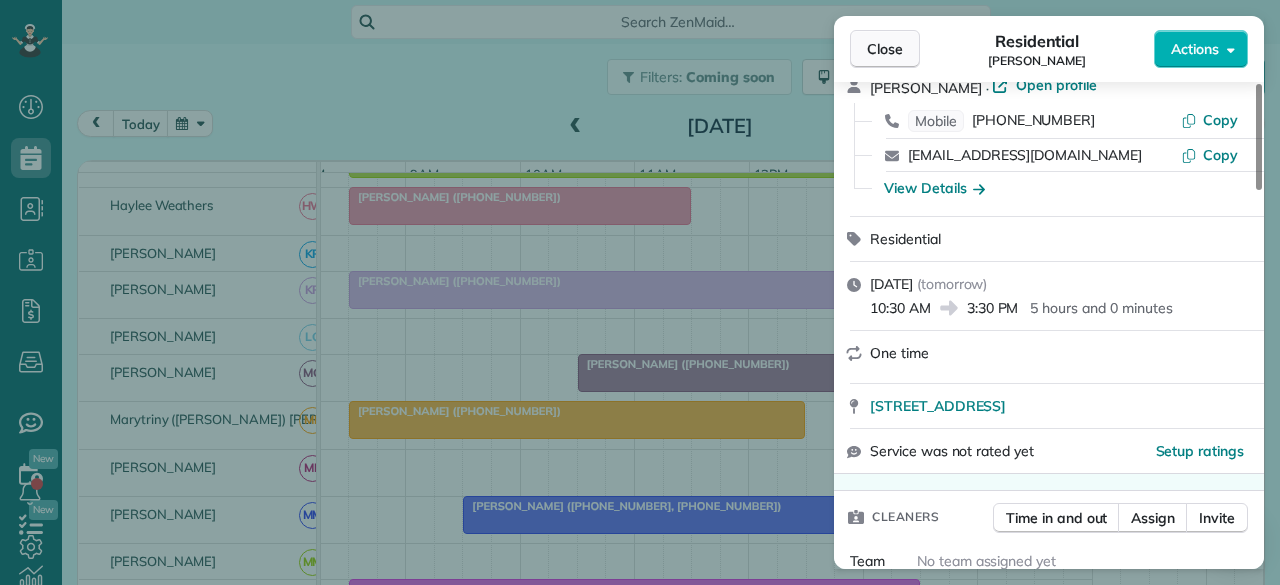 click on "Close" at bounding box center [885, 49] 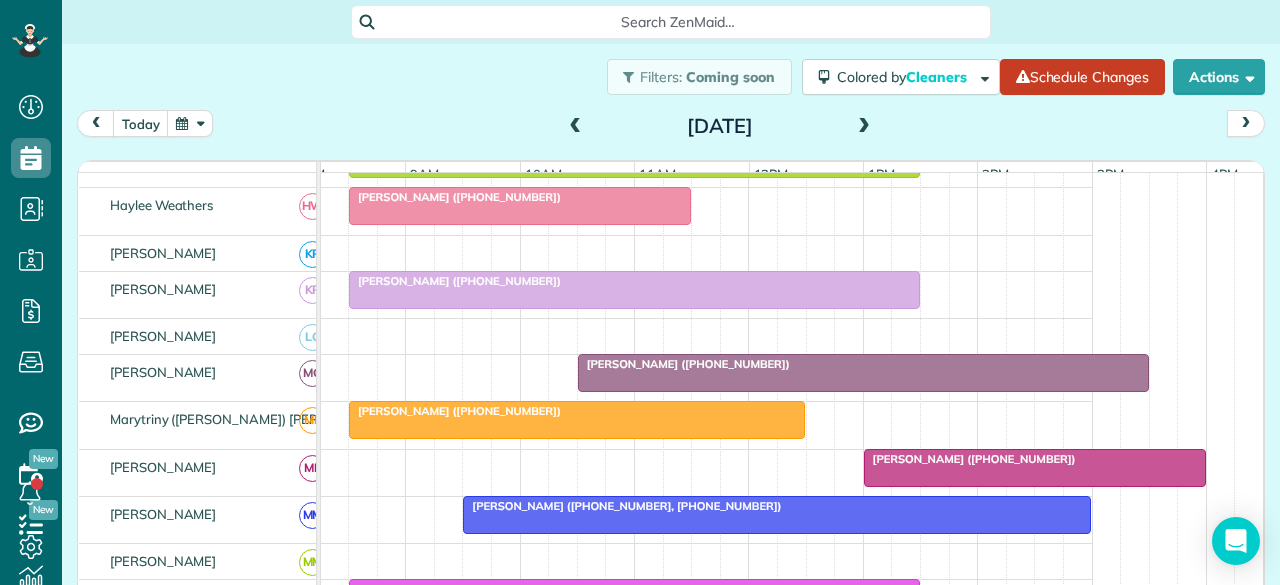 scroll, scrollTop: 877, scrollLeft: 144, axis: both 